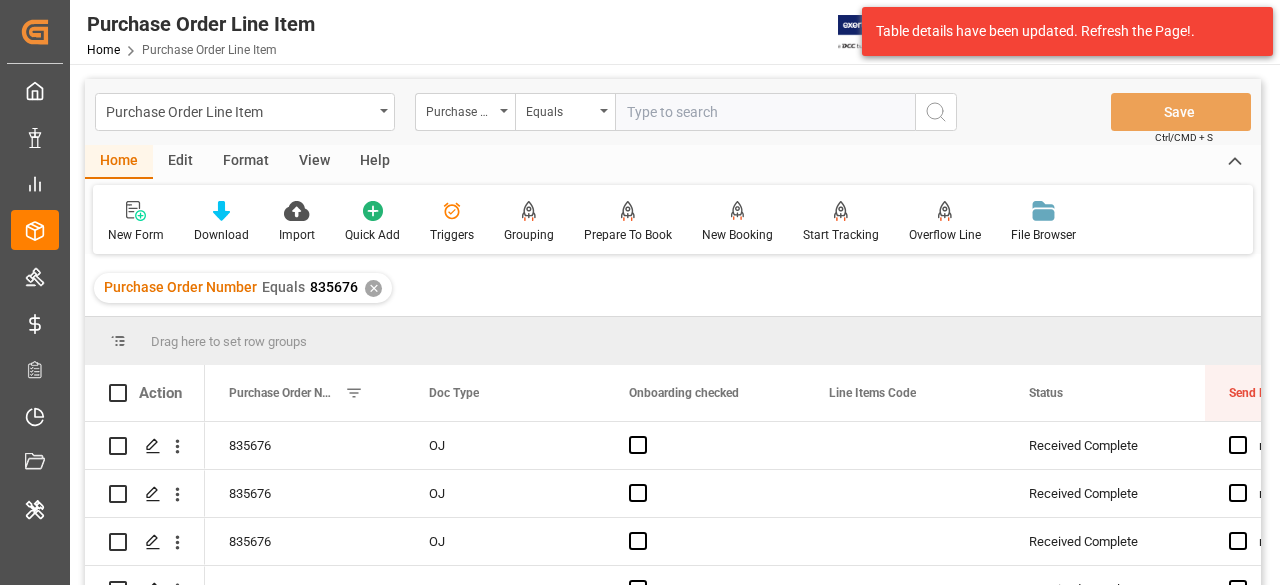 scroll, scrollTop: 0, scrollLeft: 0, axis: both 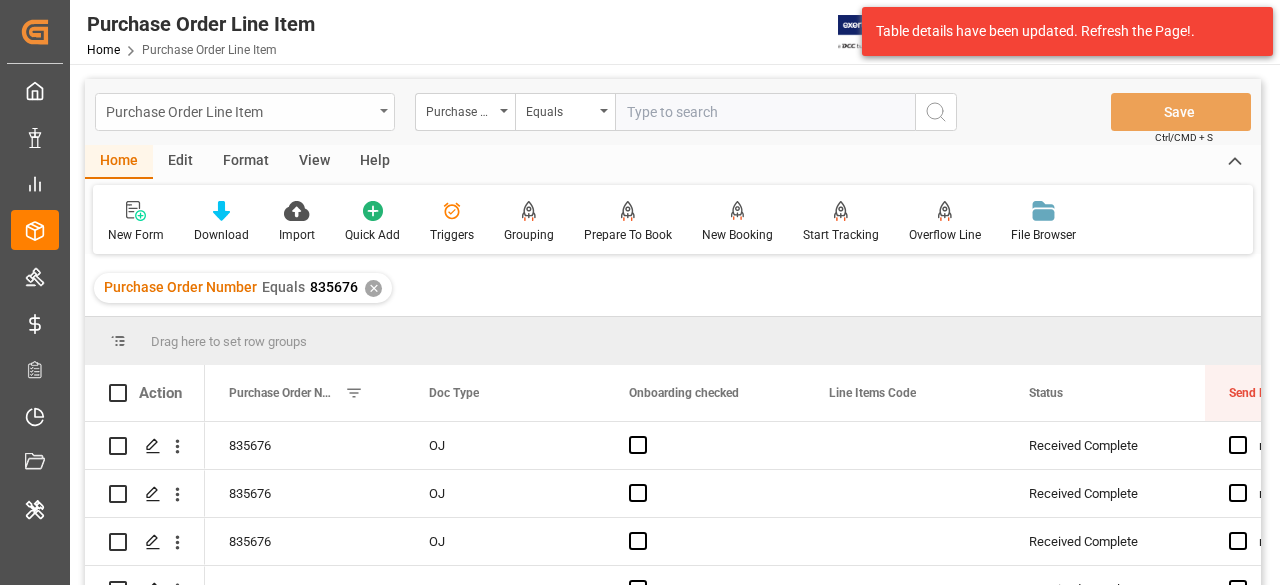 click on "Purchase Order Line Item" at bounding box center [239, 110] 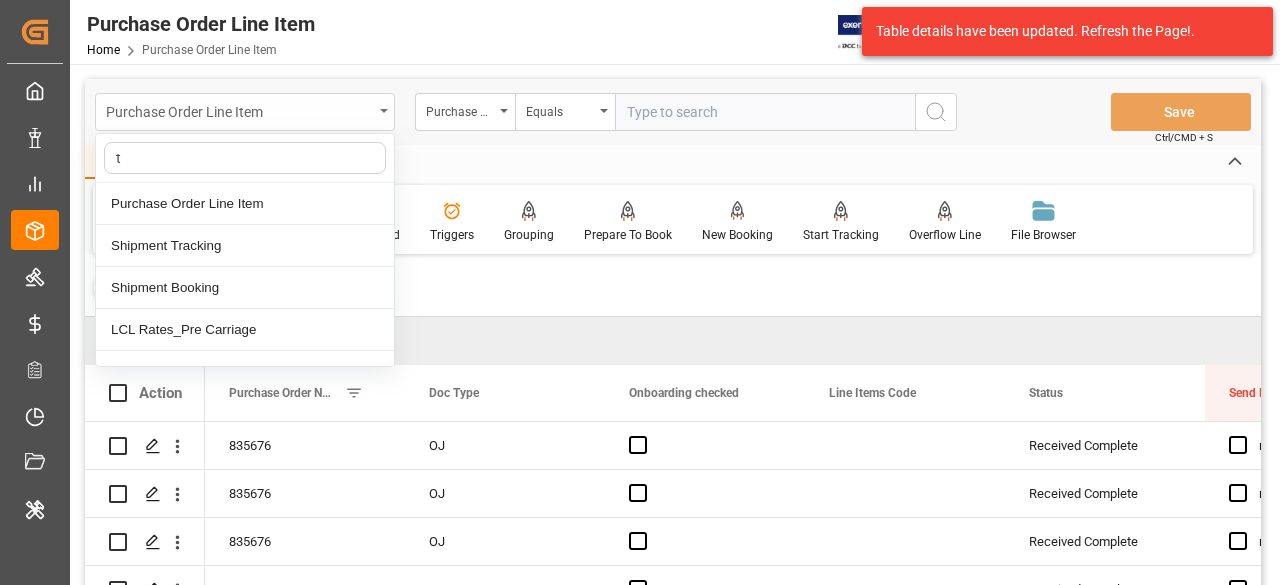 type on "tr" 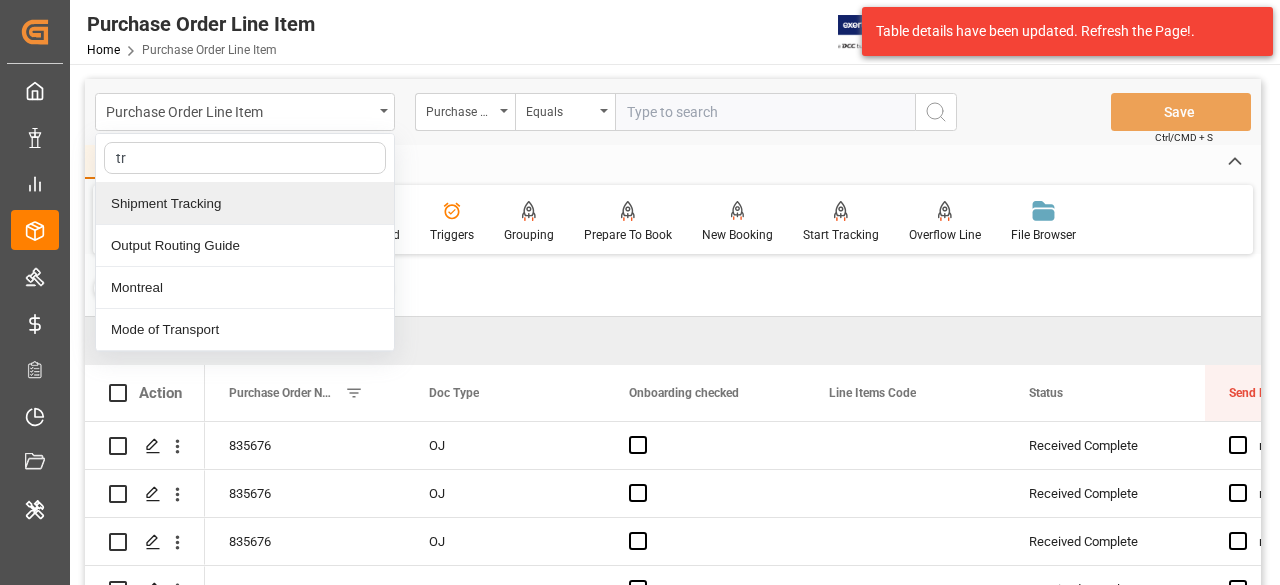 click on "Shipment Tracking" at bounding box center [245, 204] 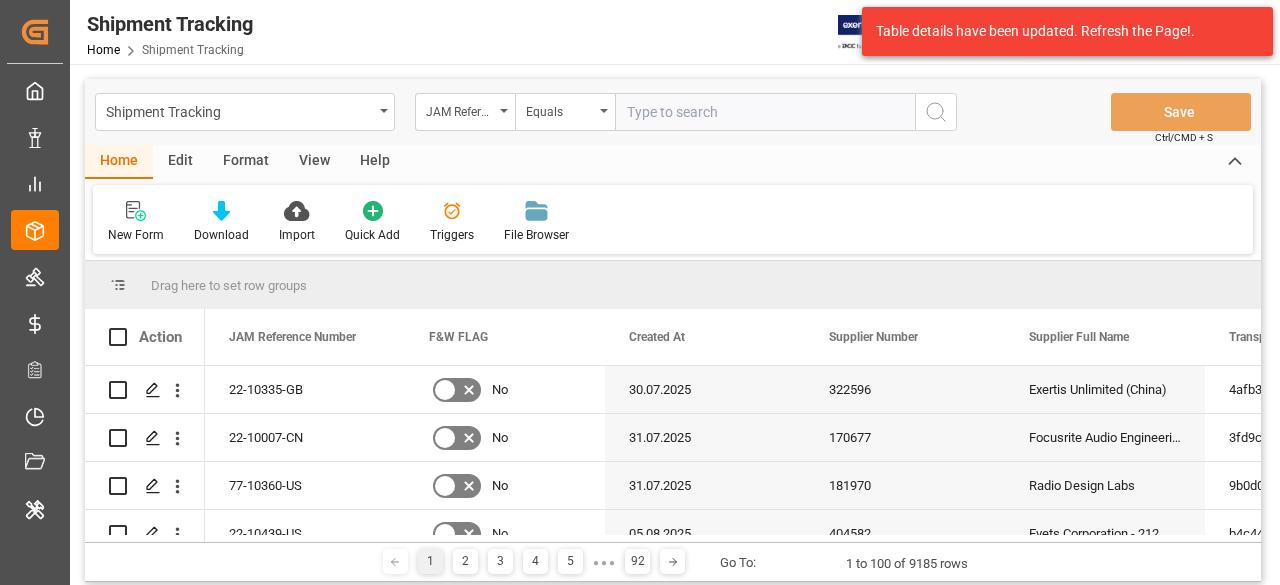 click on "Edit" at bounding box center [180, 162] 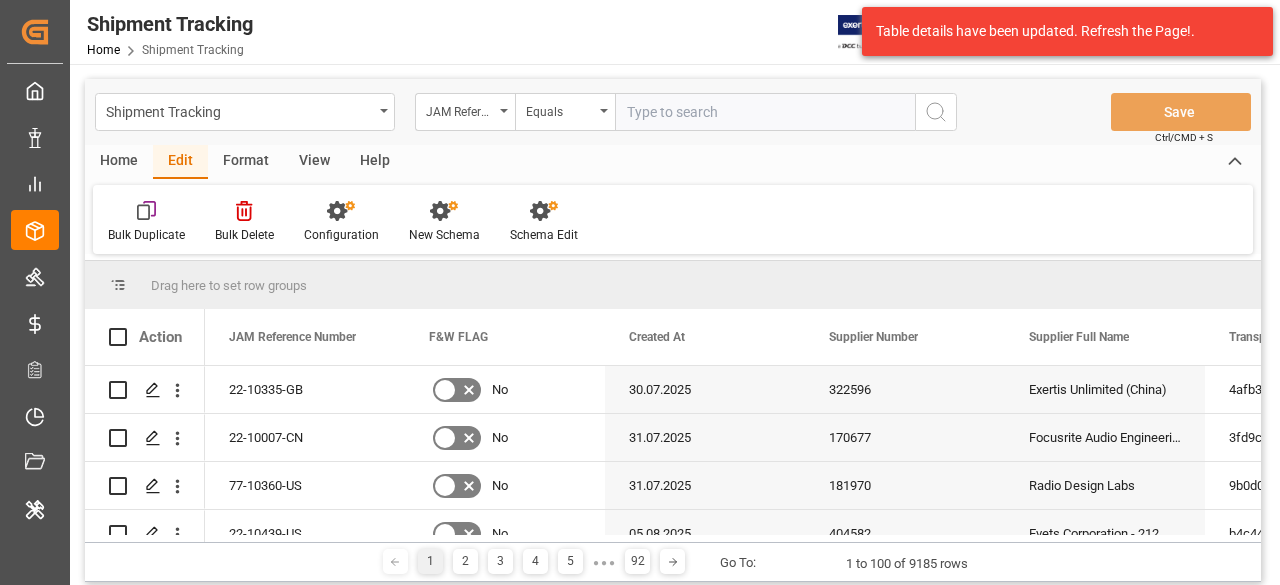 click on "[PRODUCT] [PRODUCT] [PRODUCT] [PRODUCT] [PRODUCT] [PRODUCT] [PRODUCT] [PRODUCT]" at bounding box center [673, 219] 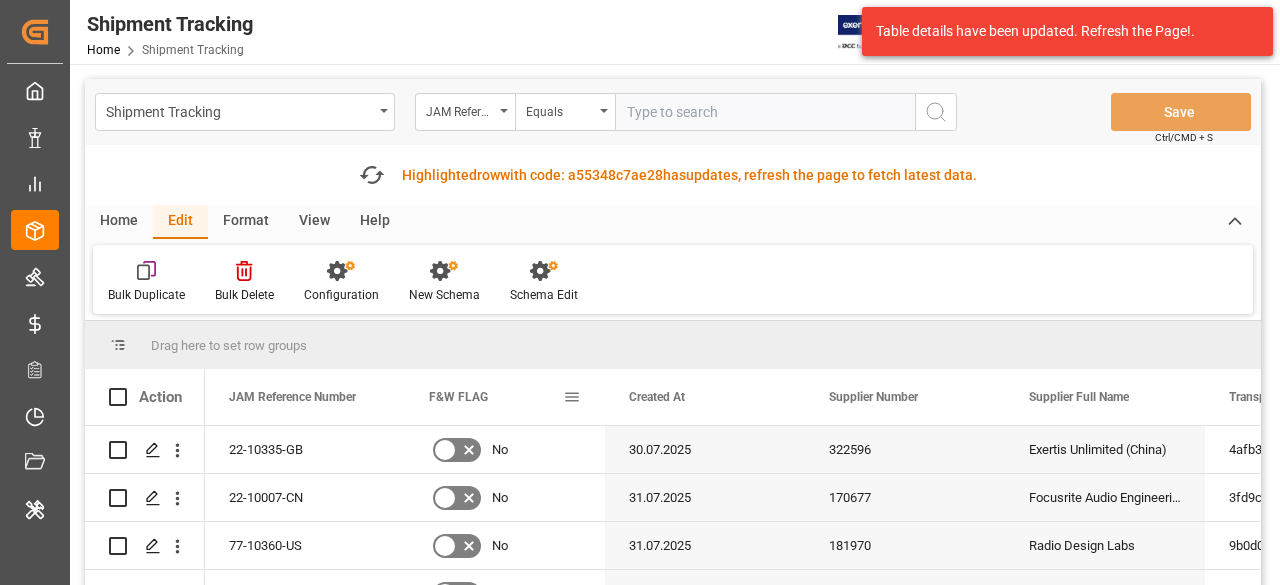 click at bounding box center [572, 397] 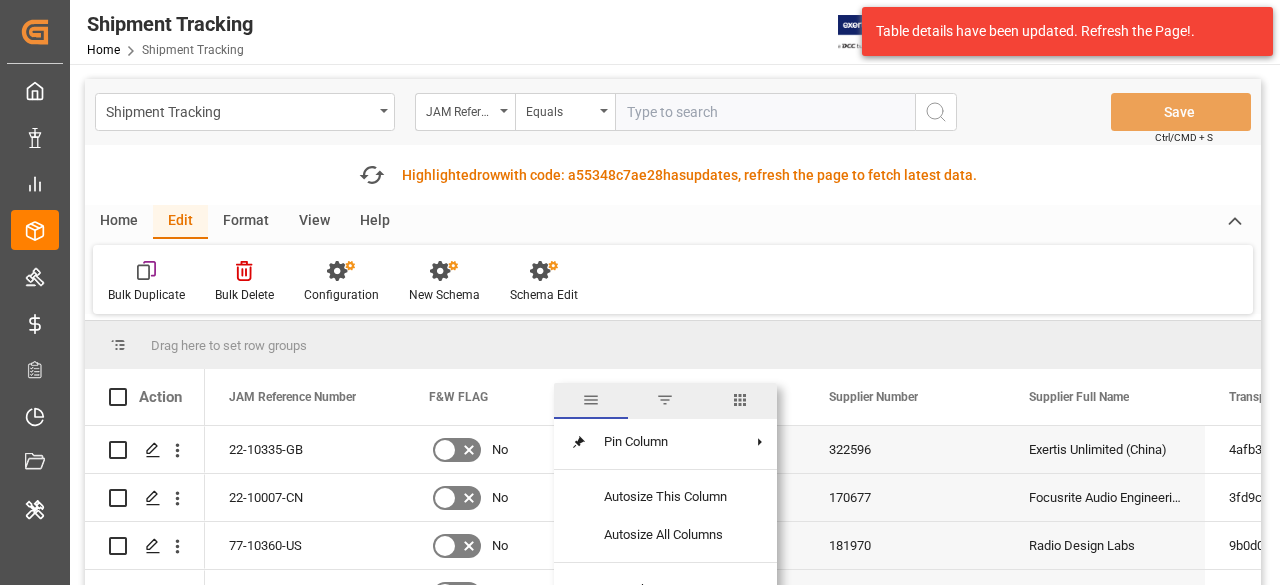 click at bounding box center (740, 401) 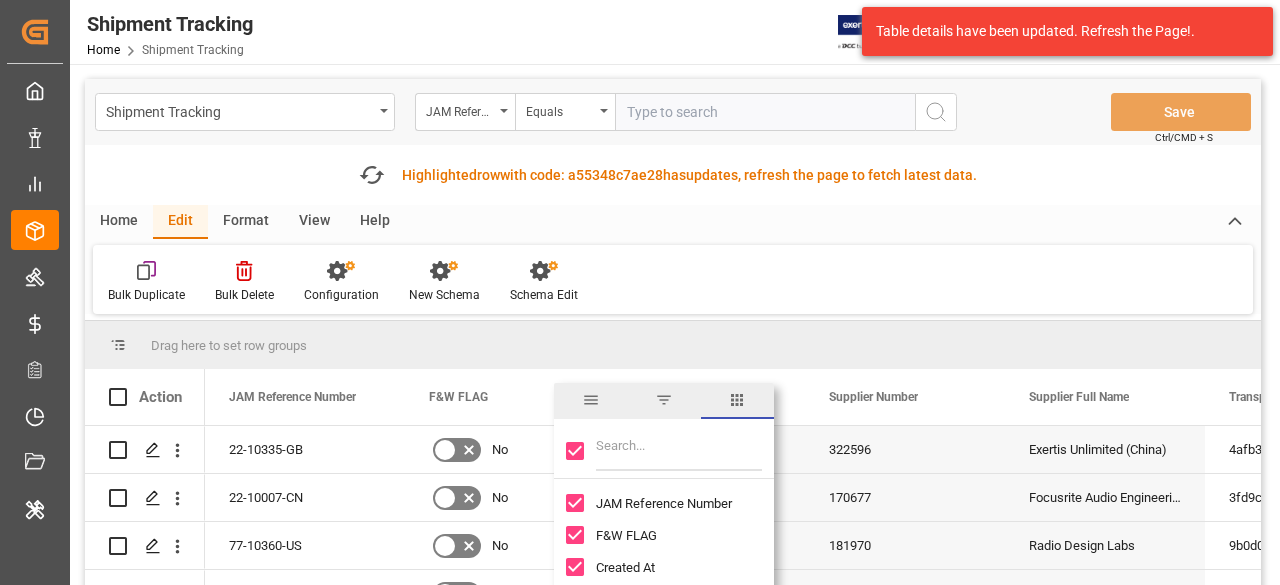 click at bounding box center [679, 451] 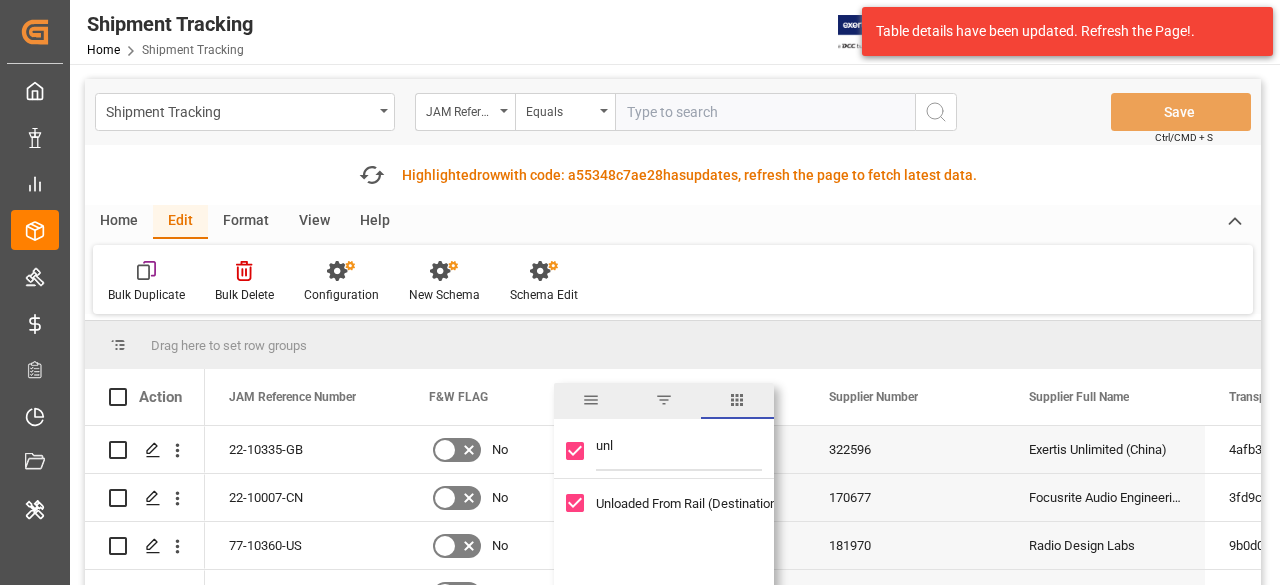click on "unl" at bounding box center (679, 451) 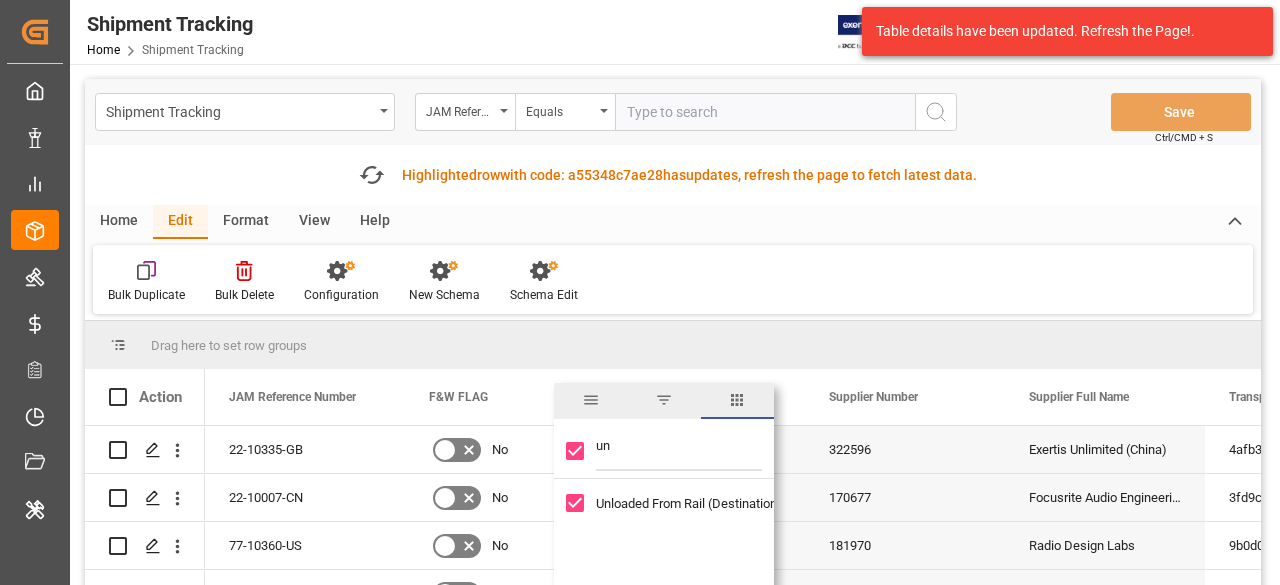 type on "u" 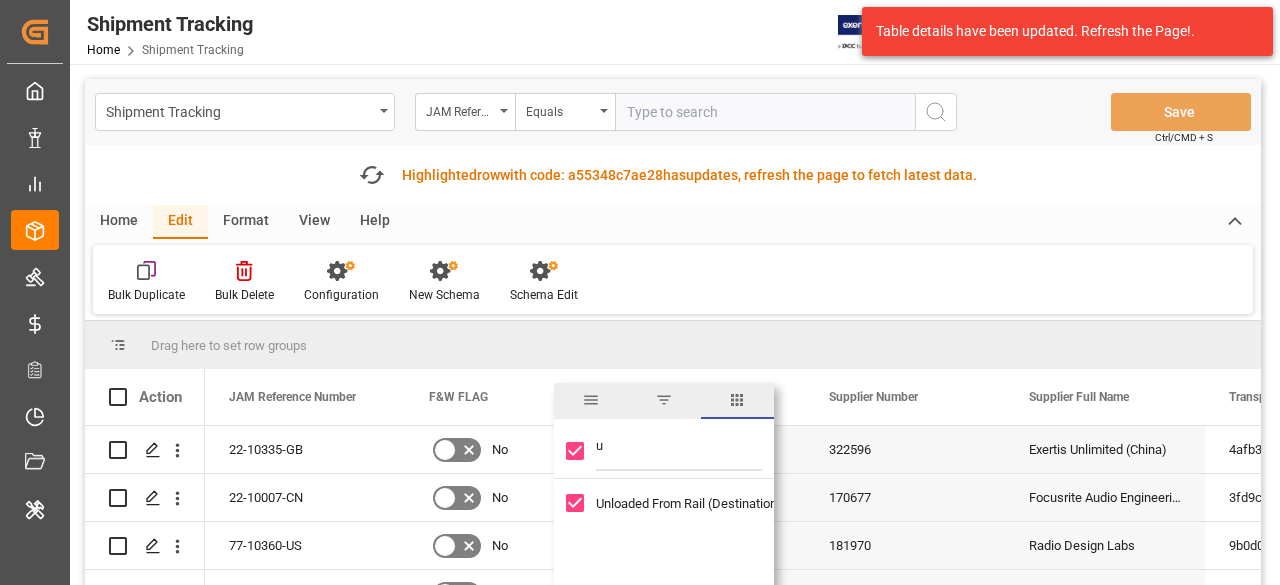 type 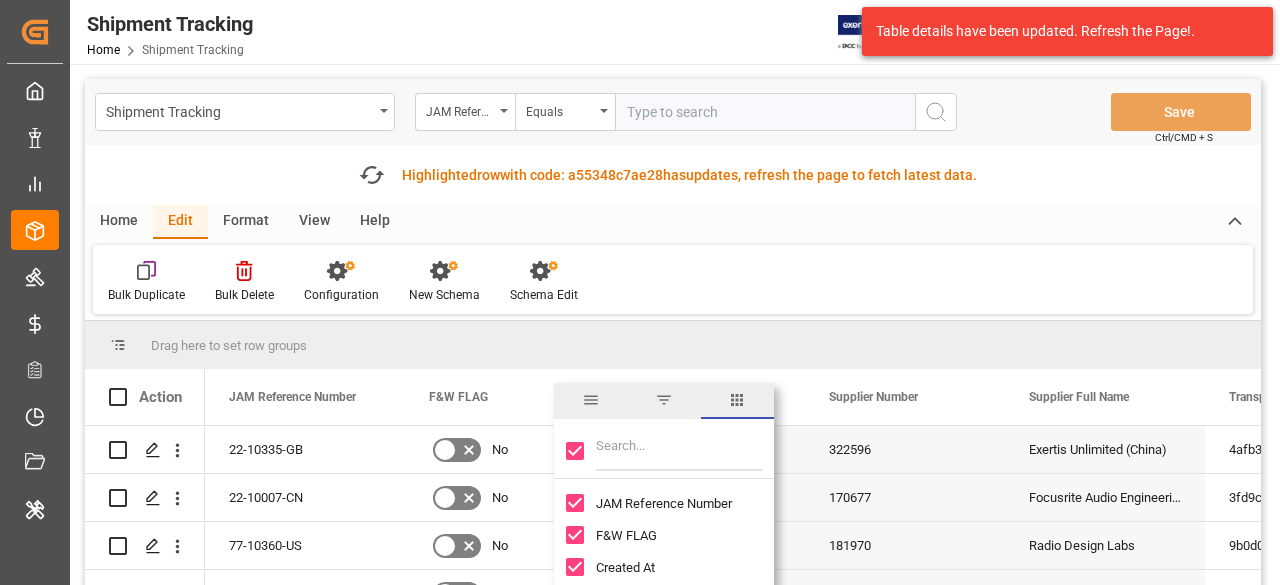 click at bounding box center (575, 451) 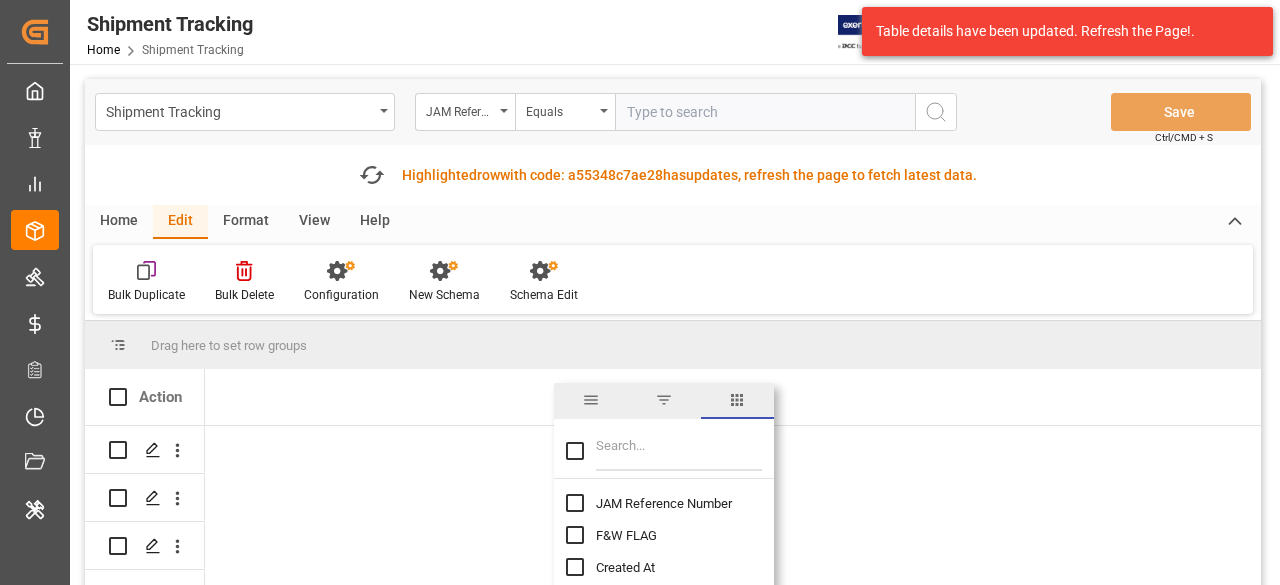 click at bounding box center [679, 451] 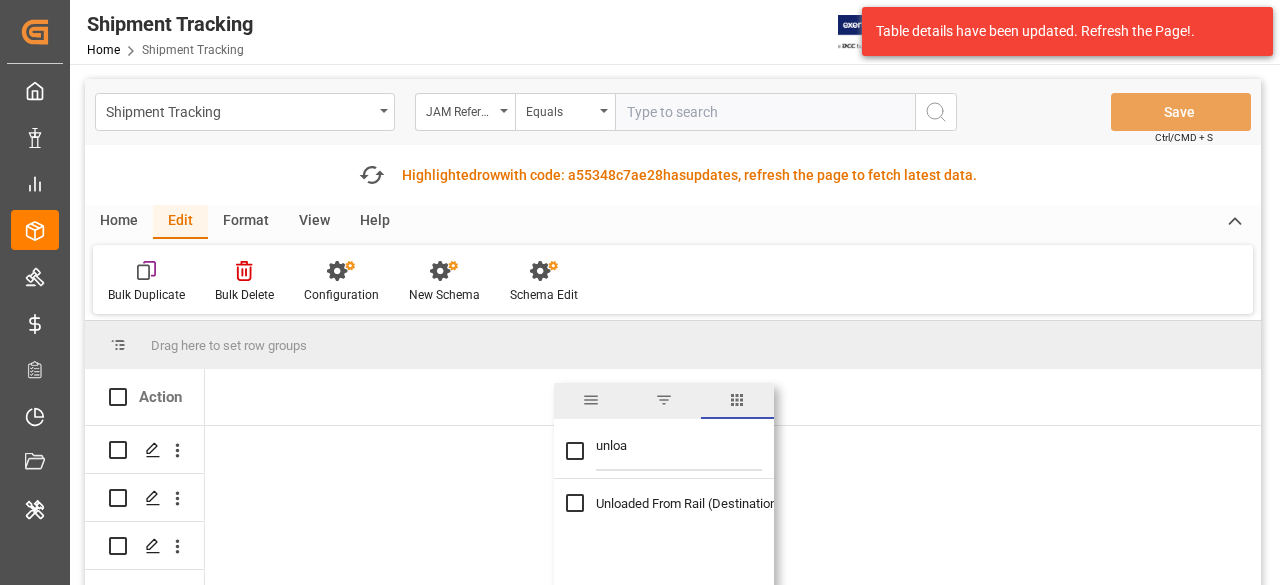 type on "unloa" 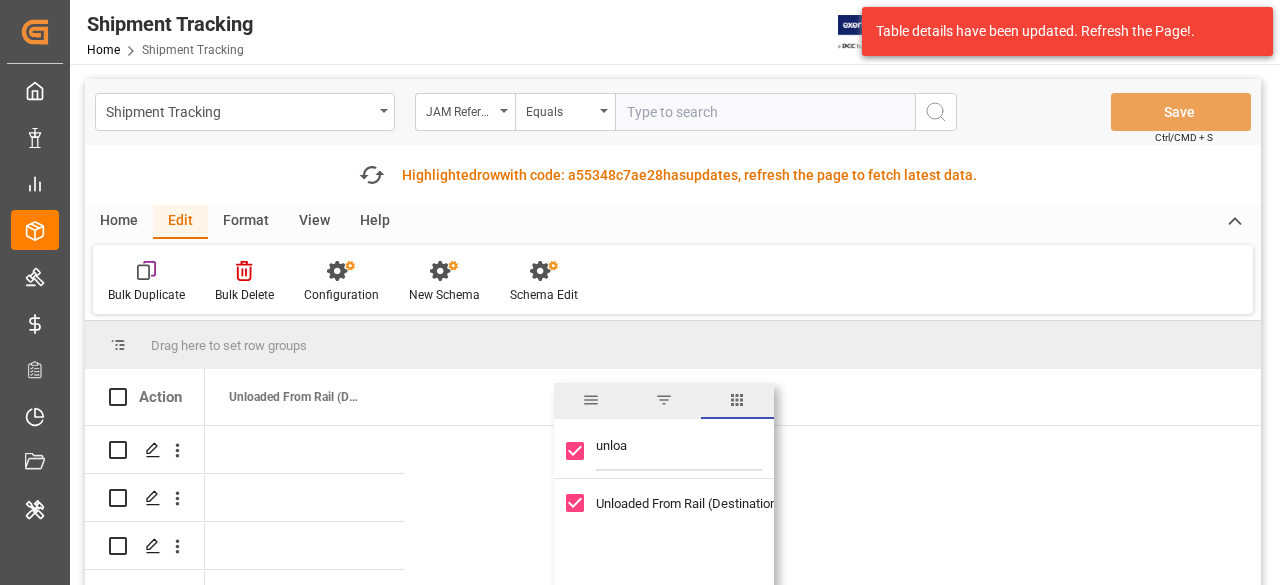 checkbox on "true" 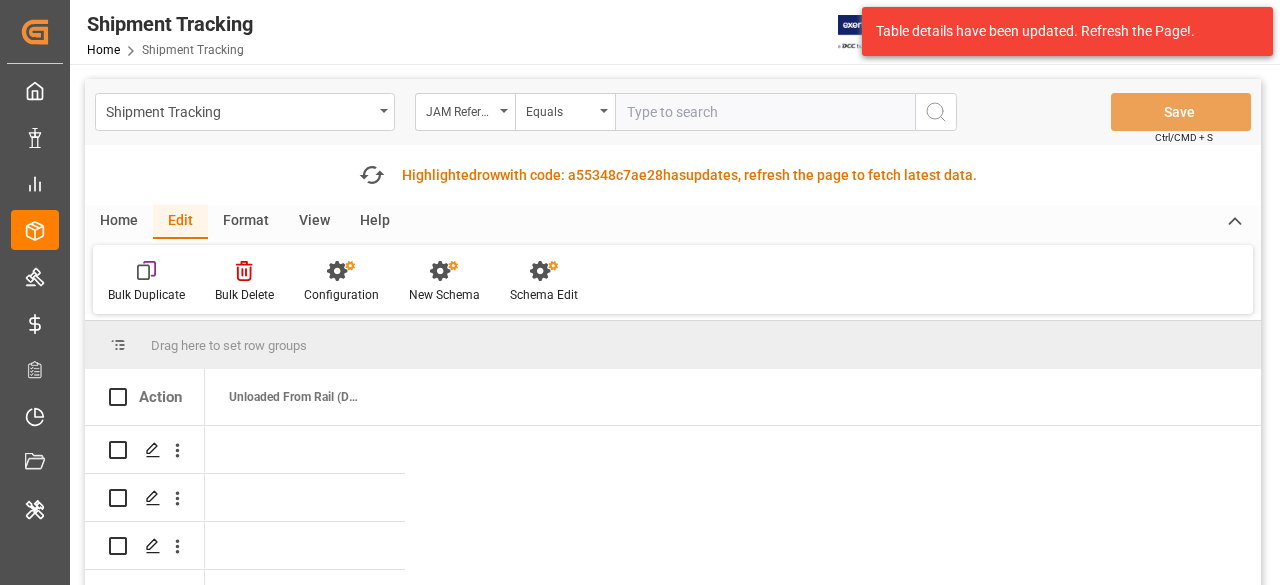 click on "[PRODUCT] [PRODUCT] [PRODUCT] [PRODUCT] [PRODUCT] [PRODUCT] [PRODUCT] [PRODUCT]" at bounding box center (673, 279) 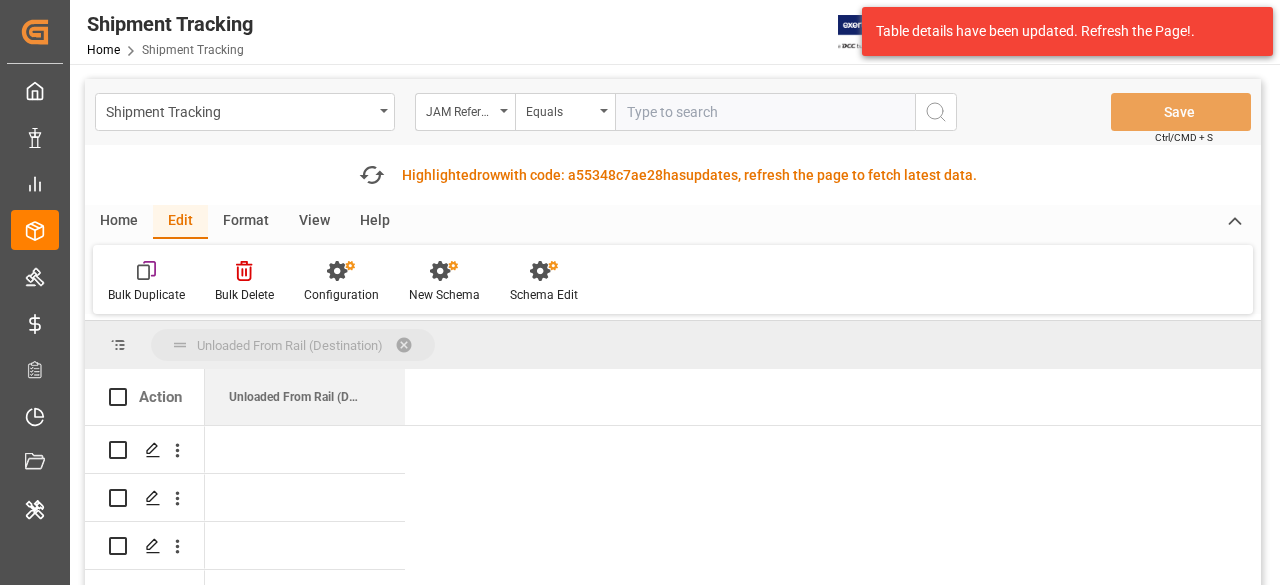 drag, startPoint x: 298, startPoint y: 390, endPoint x: 264, endPoint y: 341, distance: 59.64059 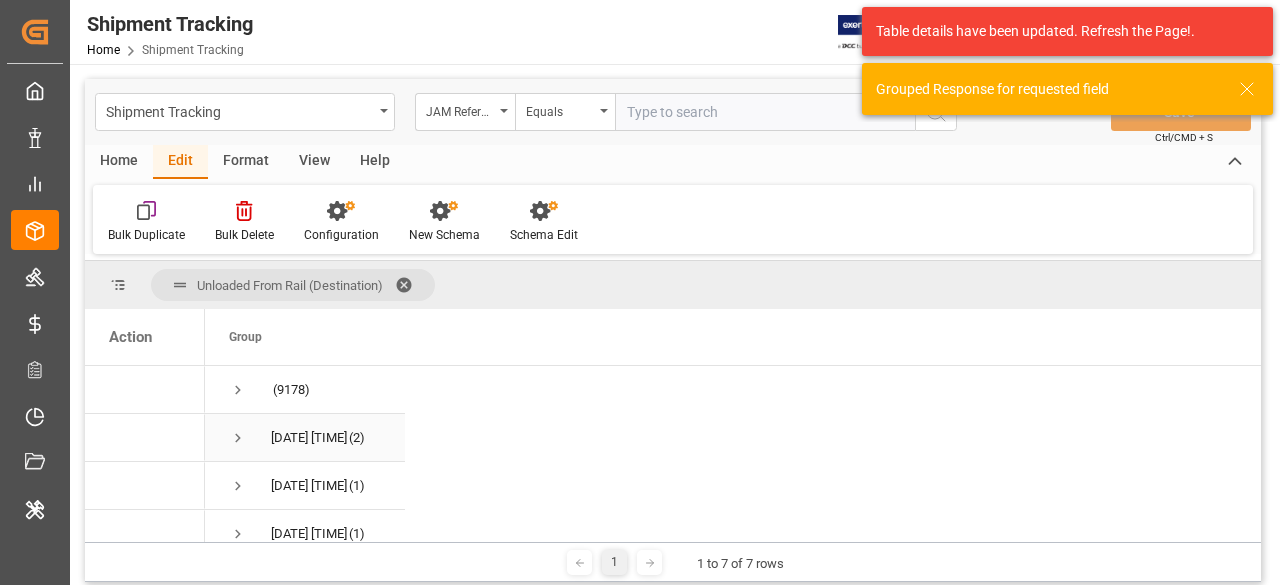 click at bounding box center (238, 438) 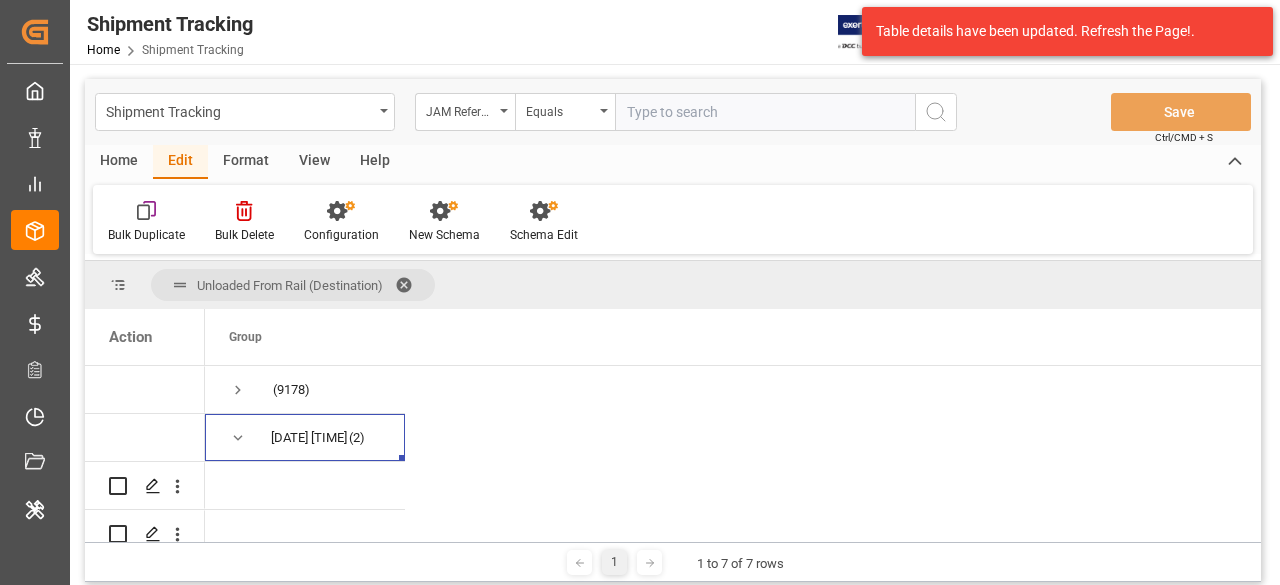 scroll, scrollTop: 6, scrollLeft: 0, axis: vertical 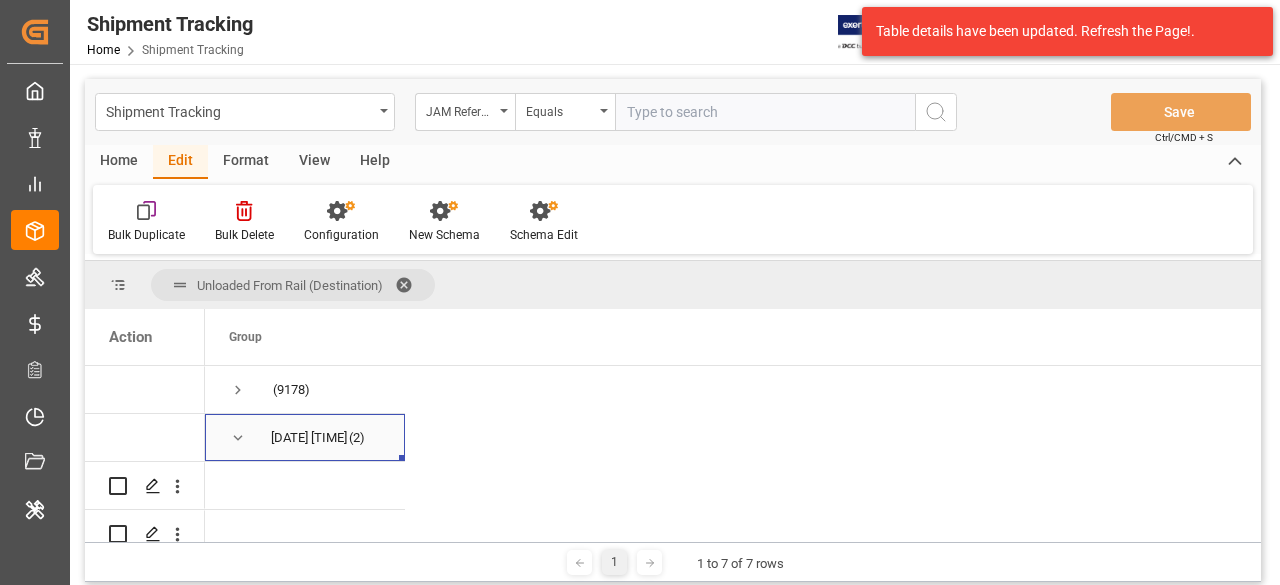 click at bounding box center (238, 438) 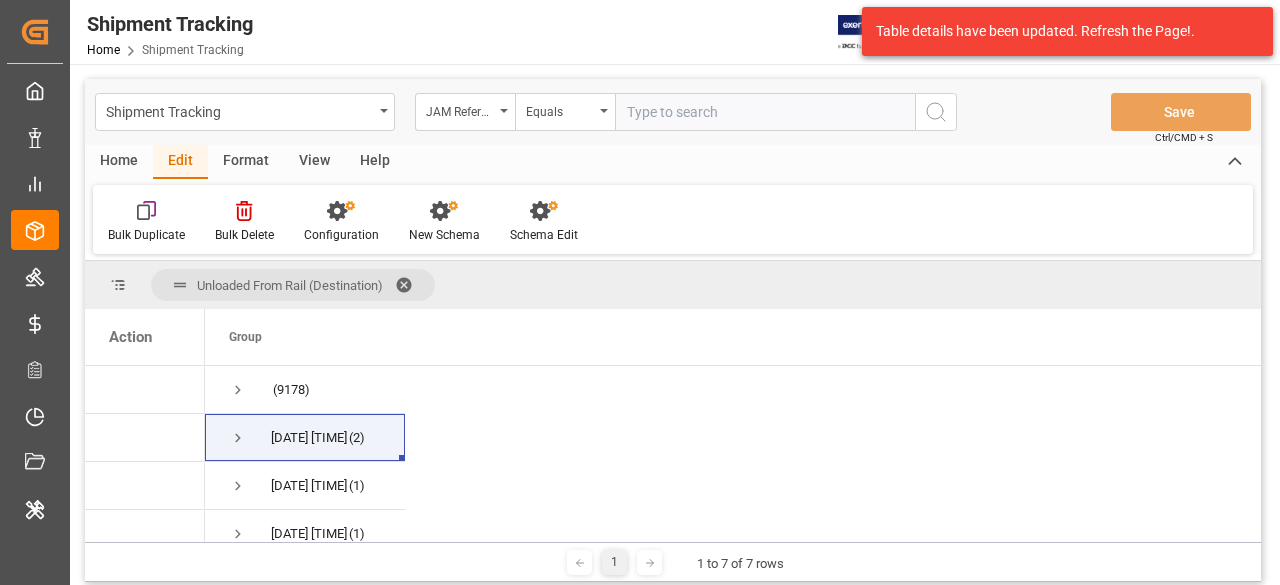 click on "([NUMBER])
[DATE] [TIME]
([NUMBER])
[DATE] [TIME]
([NUMBER])
[DATE] [TIME]
([NUMBER])
[DATE] [TIME]
([NUMBER])
[DATE] [TIME]
([NUMBER])" at bounding box center (733, 534) 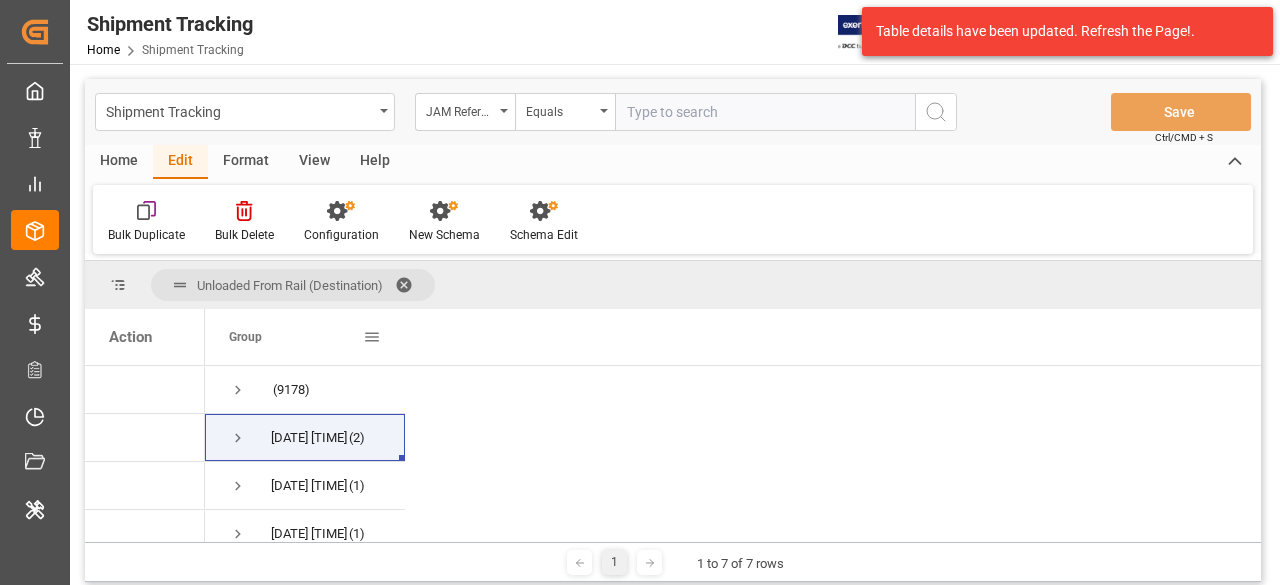 drag, startPoint x: 304, startPoint y: 328, endPoint x: 799, endPoint y: 261, distance: 499.51376 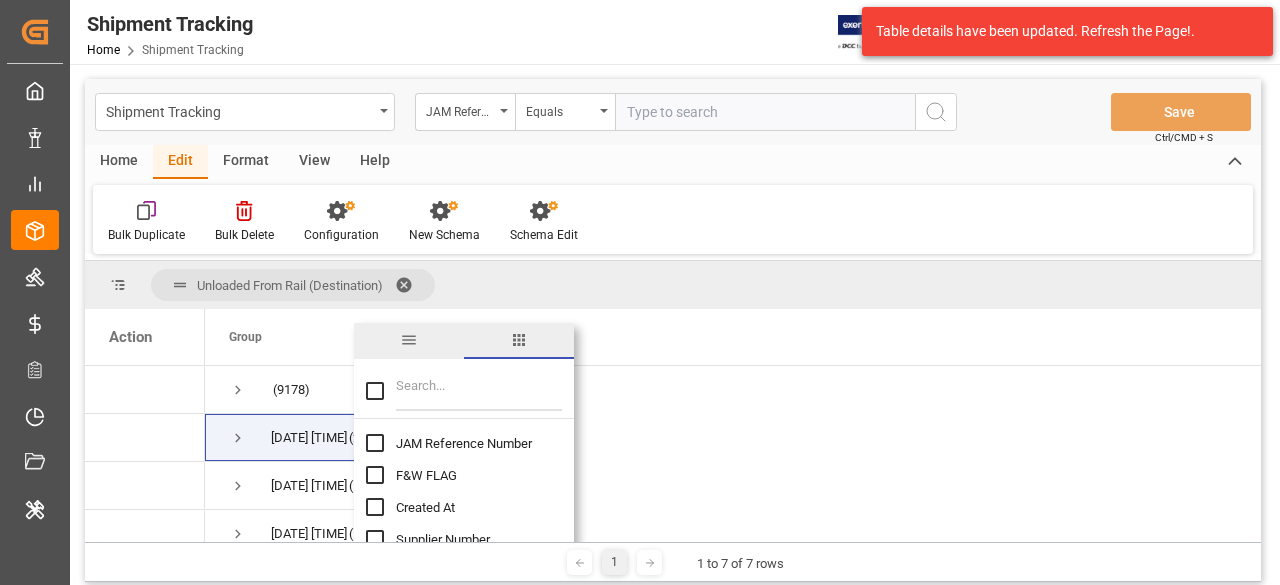 click at bounding box center (375, 443) 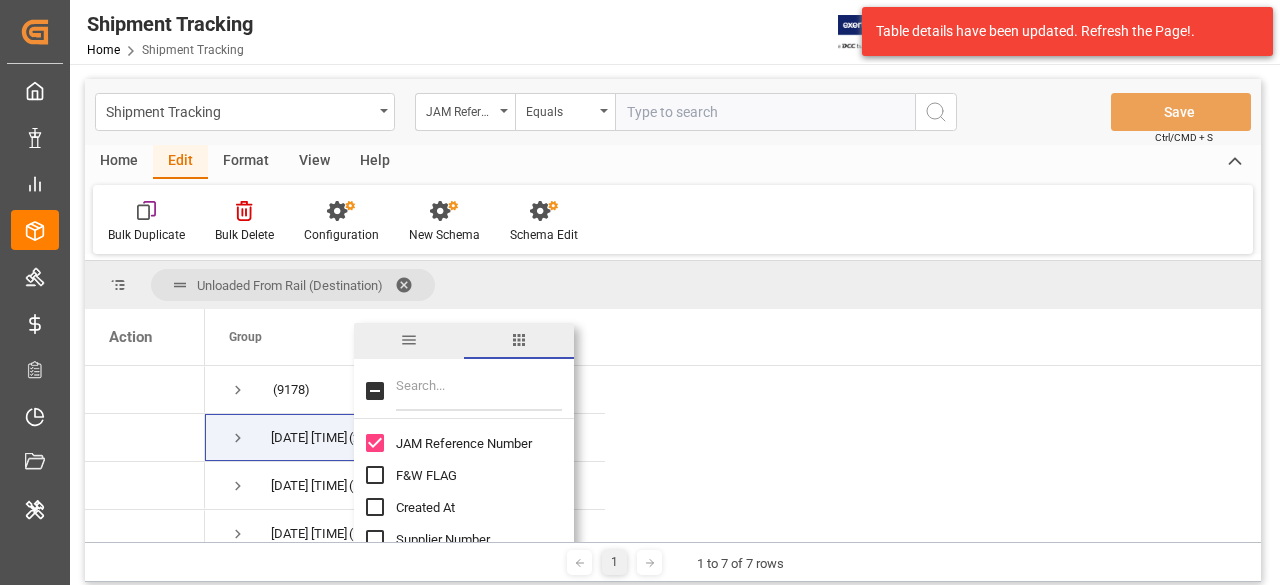 click at bounding box center (479, 391) 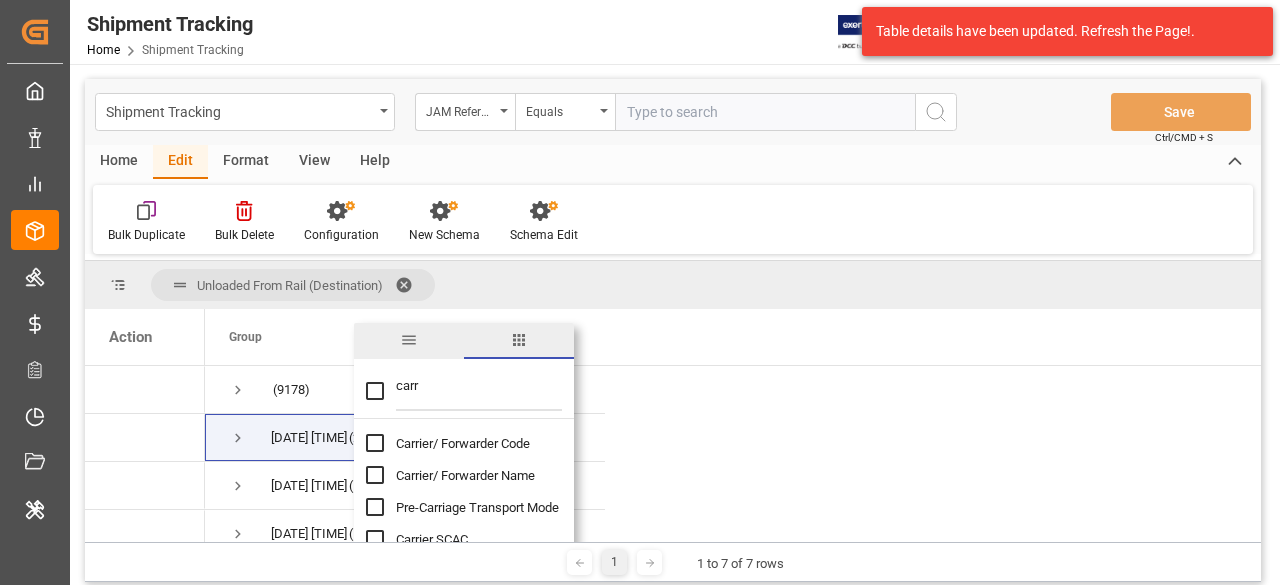 type on "carr" 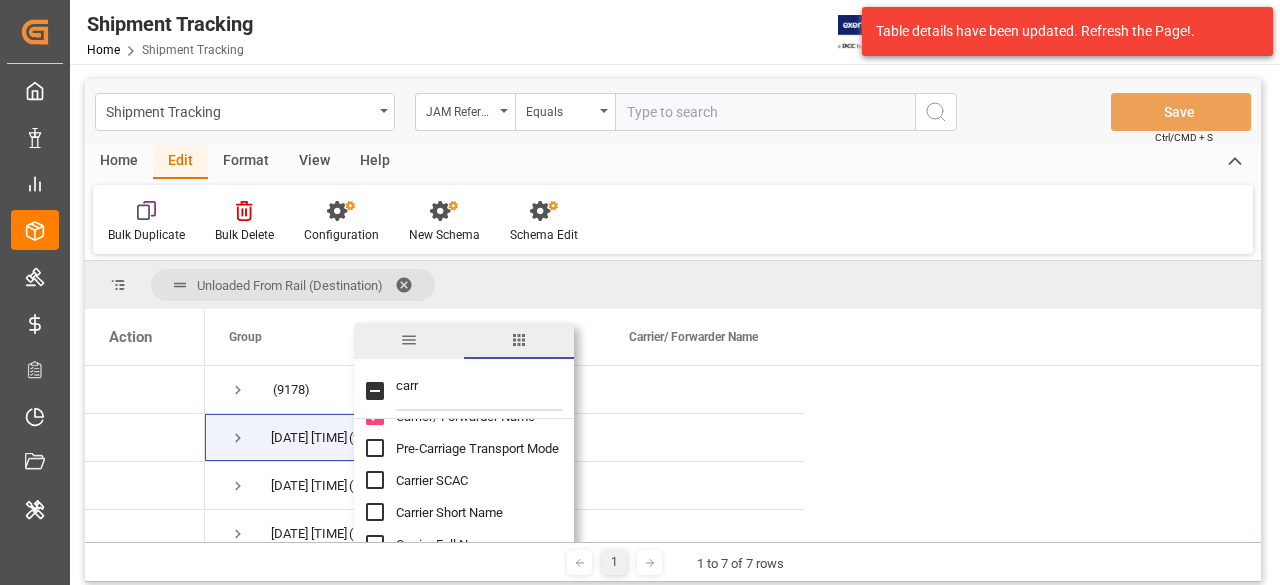 scroll, scrollTop: 60, scrollLeft: 0, axis: vertical 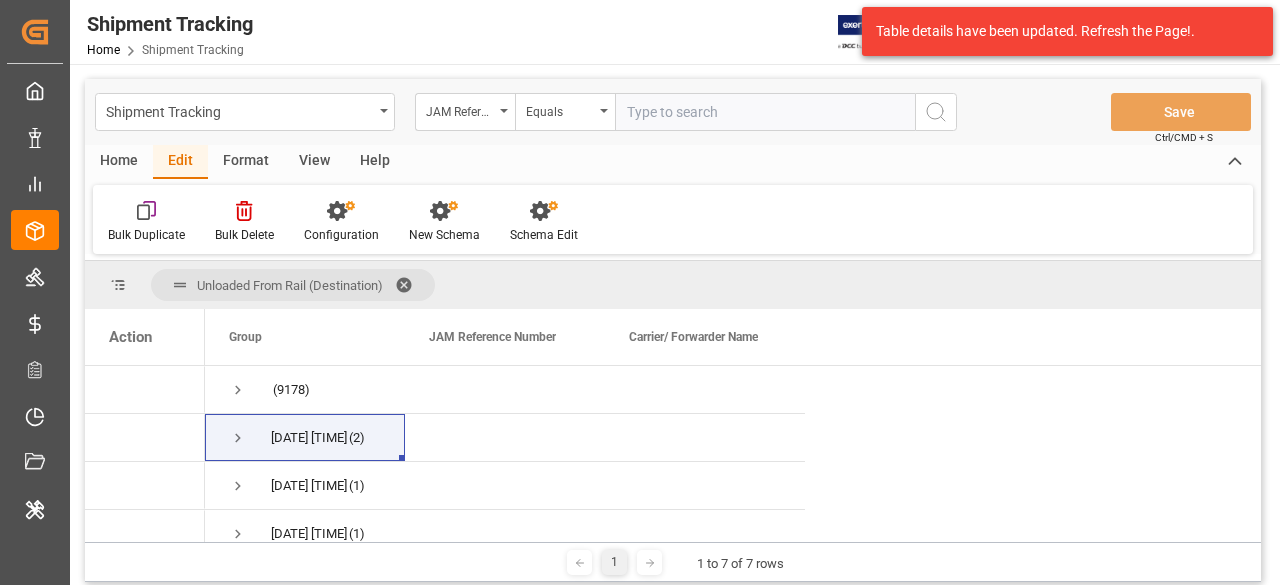 click on "[PRODUCT] [PRODUCT] [PRODUCT] [PRODUCT] [PRODUCT] [PRODUCT] [PRODUCT] [PRODUCT]" at bounding box center (673, 219) 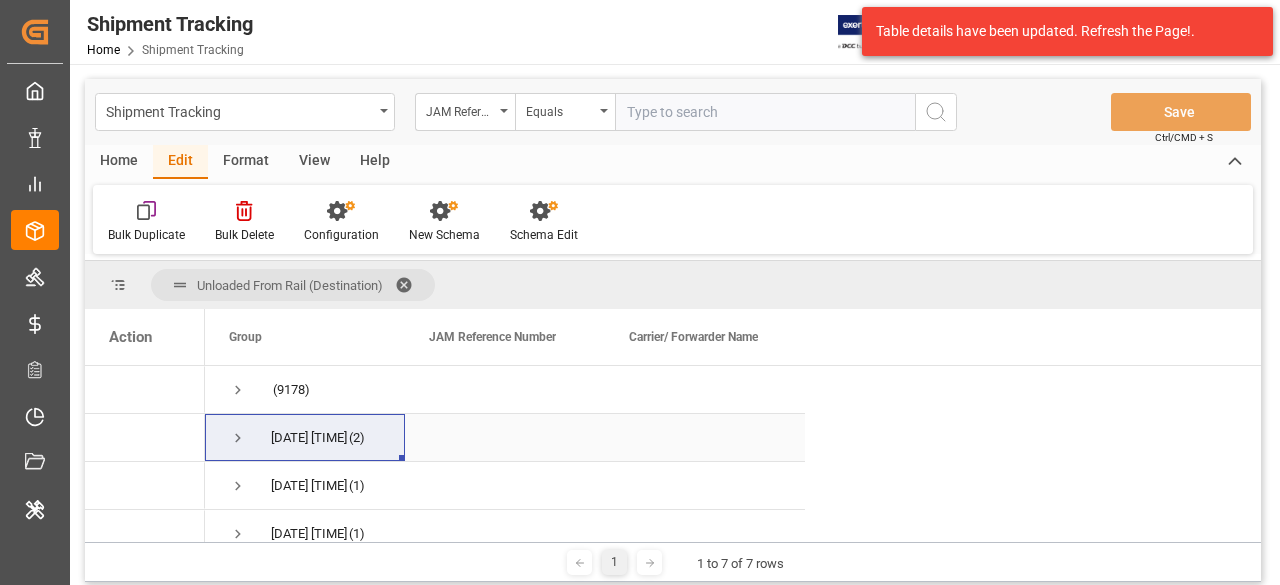 scroll, scrollTop: 6, scrollLeft: 0, axis: vertical 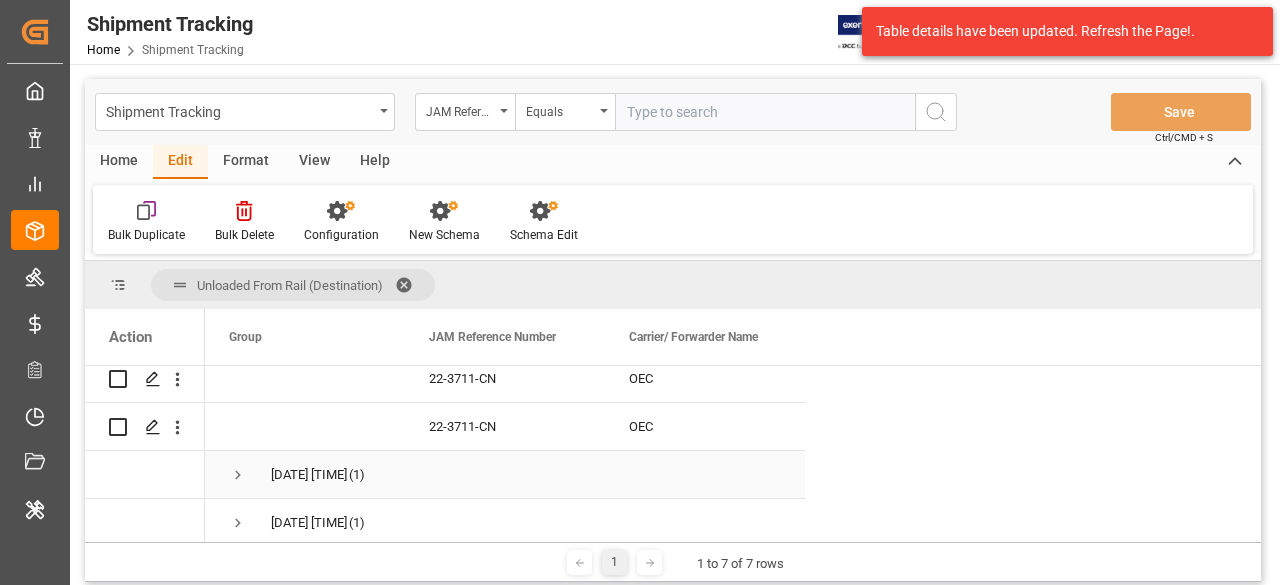 click at bounding box center (238, 475) 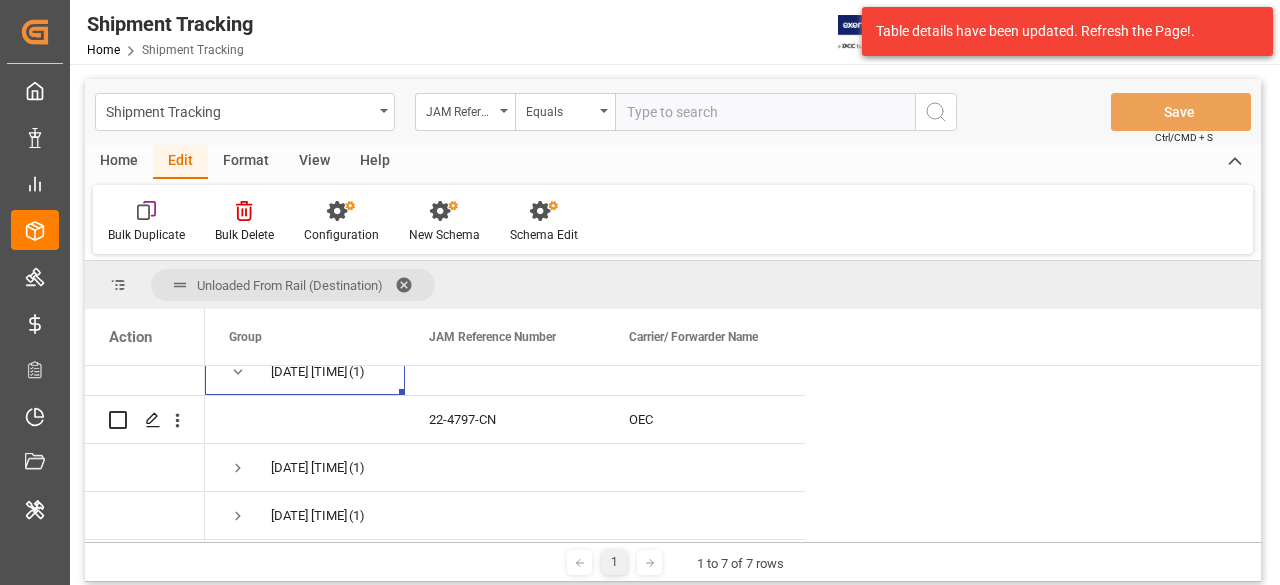 scroll, scrollTop: 211, scrollLeft: 0, axis: vertical 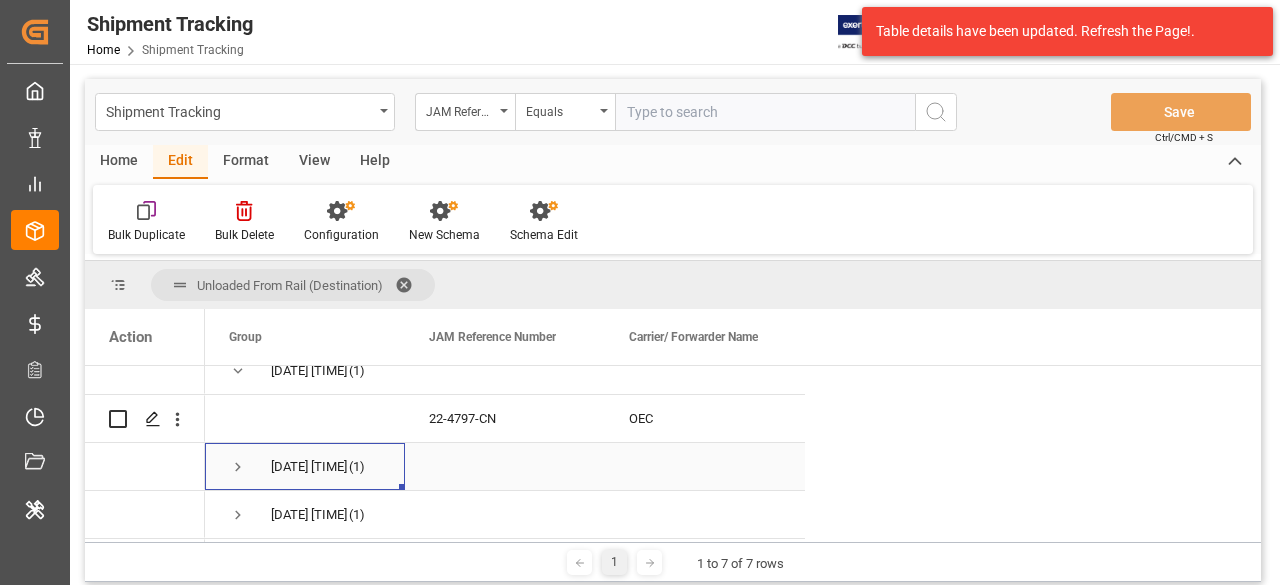 click at bounding box center [238, 467] 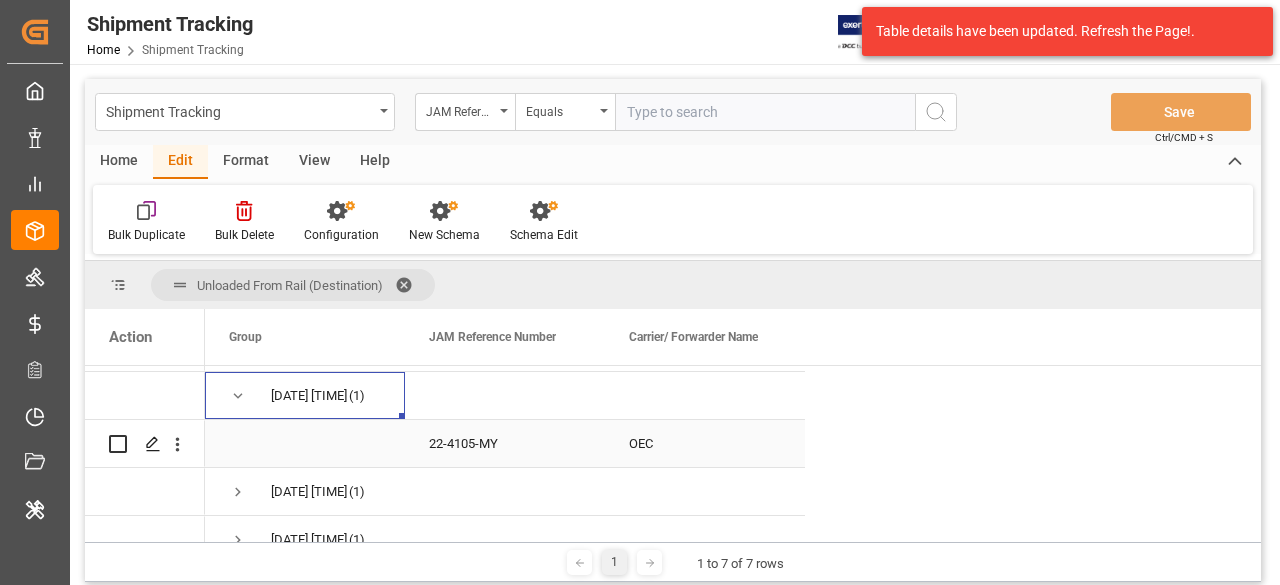 scroll, scrollTop: 297, scrollLeft: 0, axis: vertical 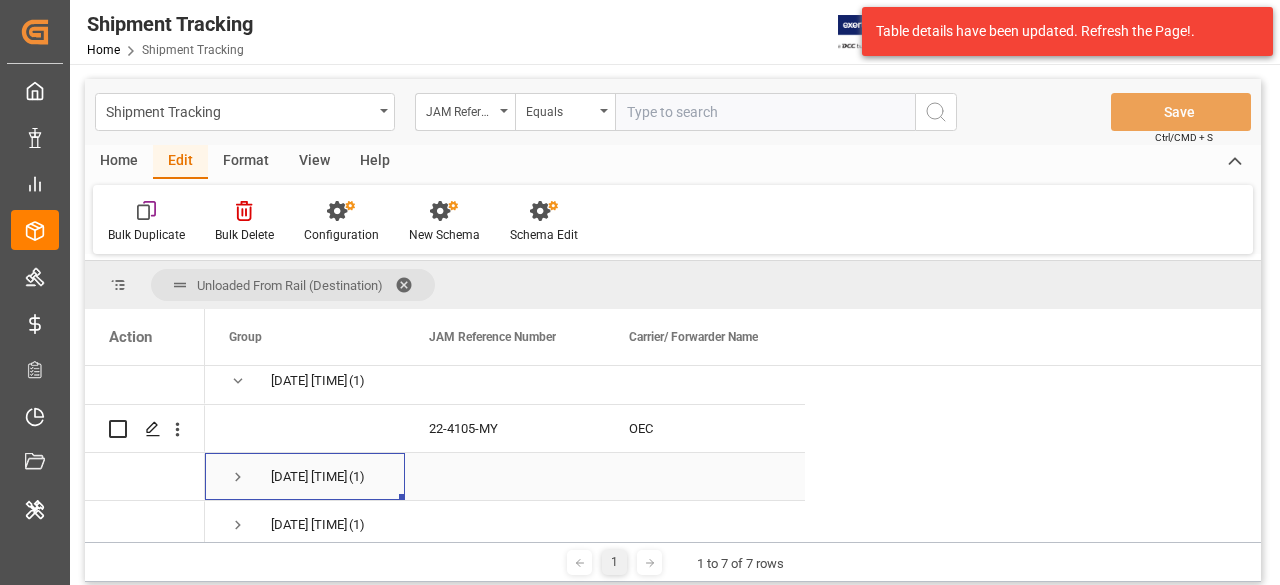 click at bounding box center (238, 477) 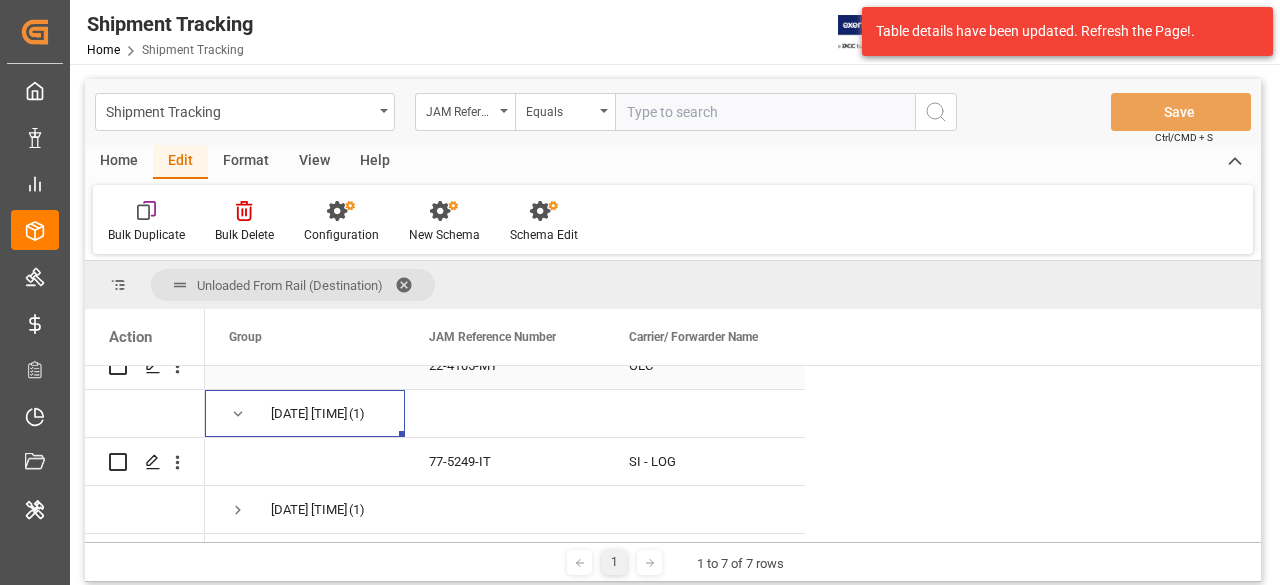 scroll, scrollTop: 406, scrollLeft: 0, axis: vertical 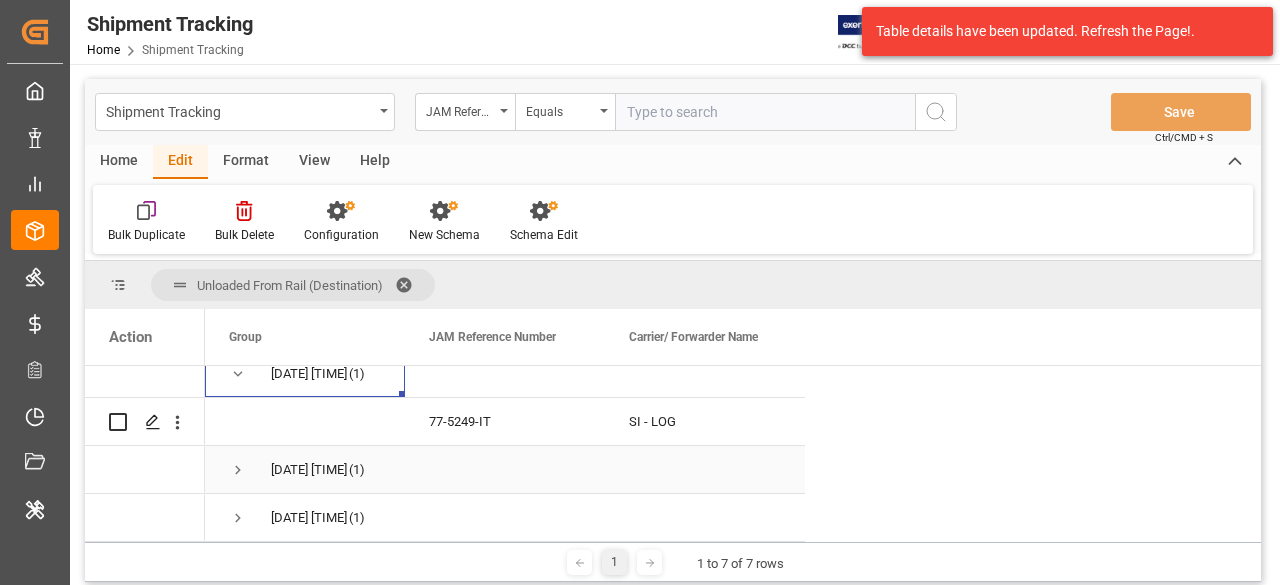 click at bounding box center [238, 470] 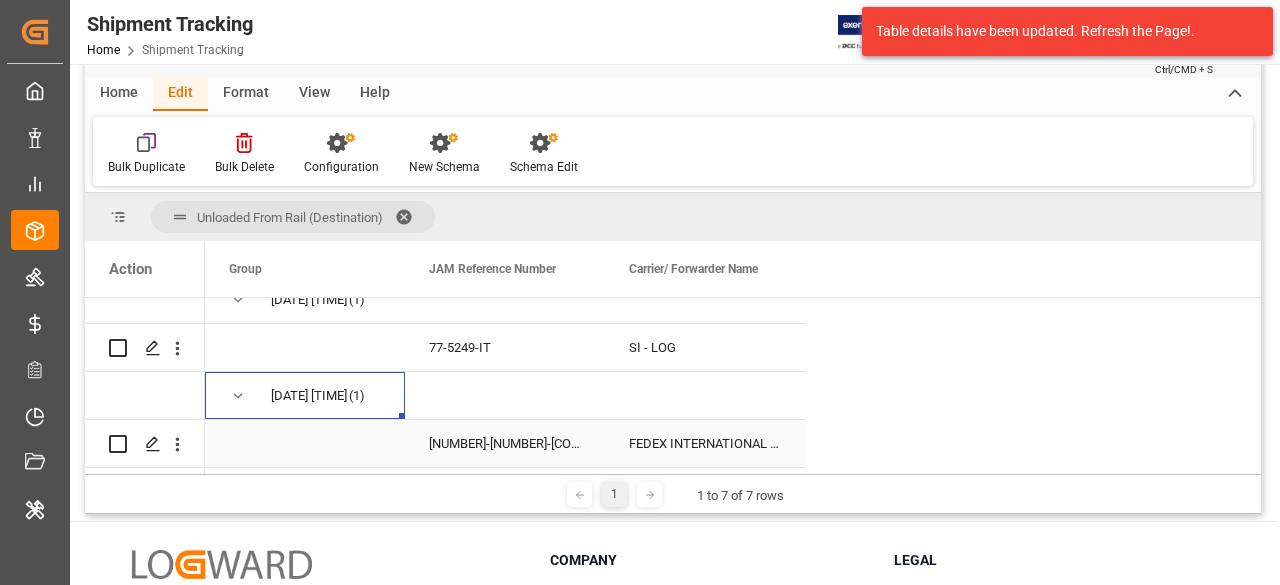 scroll, scrollTop: 75, scrollLeft: 0, axis: vertical 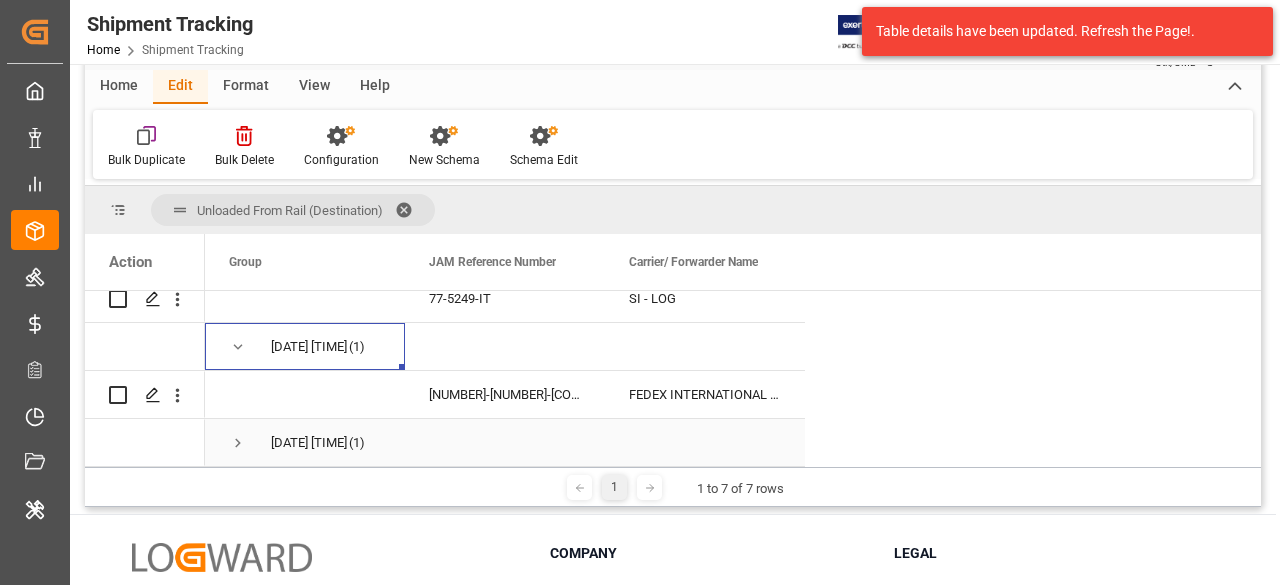 click at bounding box center (238, 443) 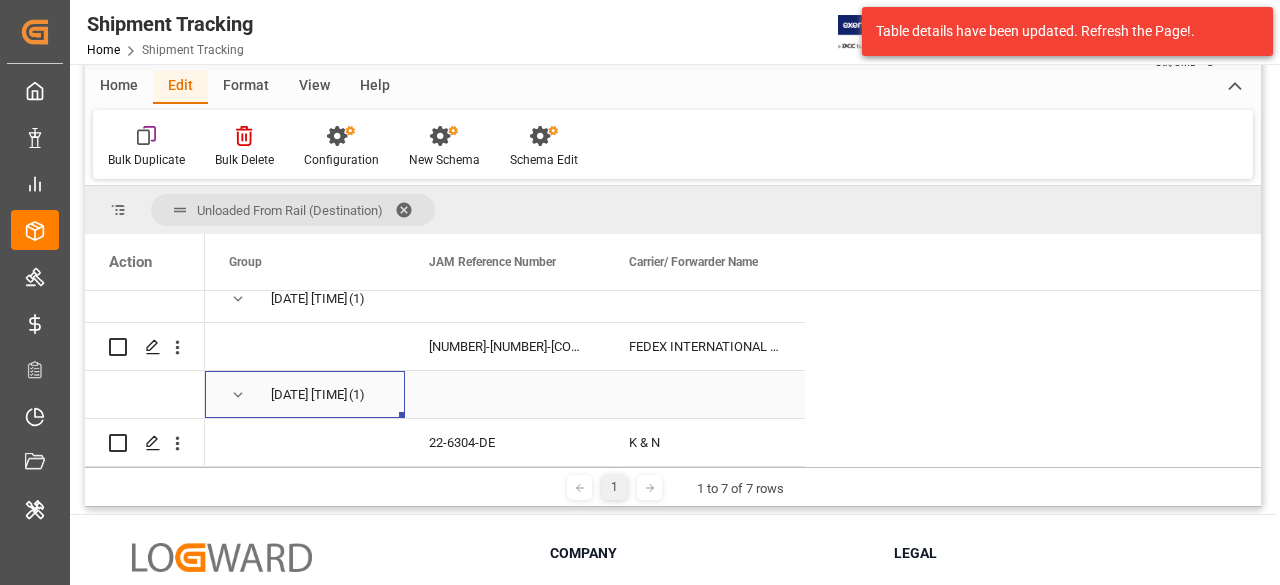 scroll, scrollTop: 501, scrollLeft: 0, axis: vertical 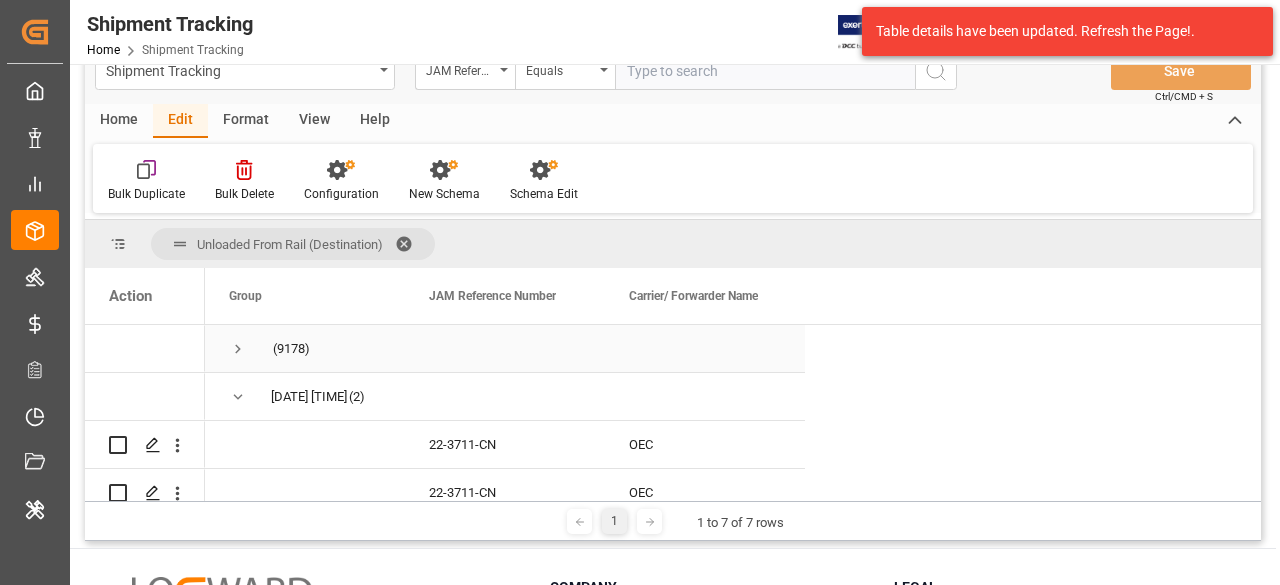 click at bounding box center (238, 349) 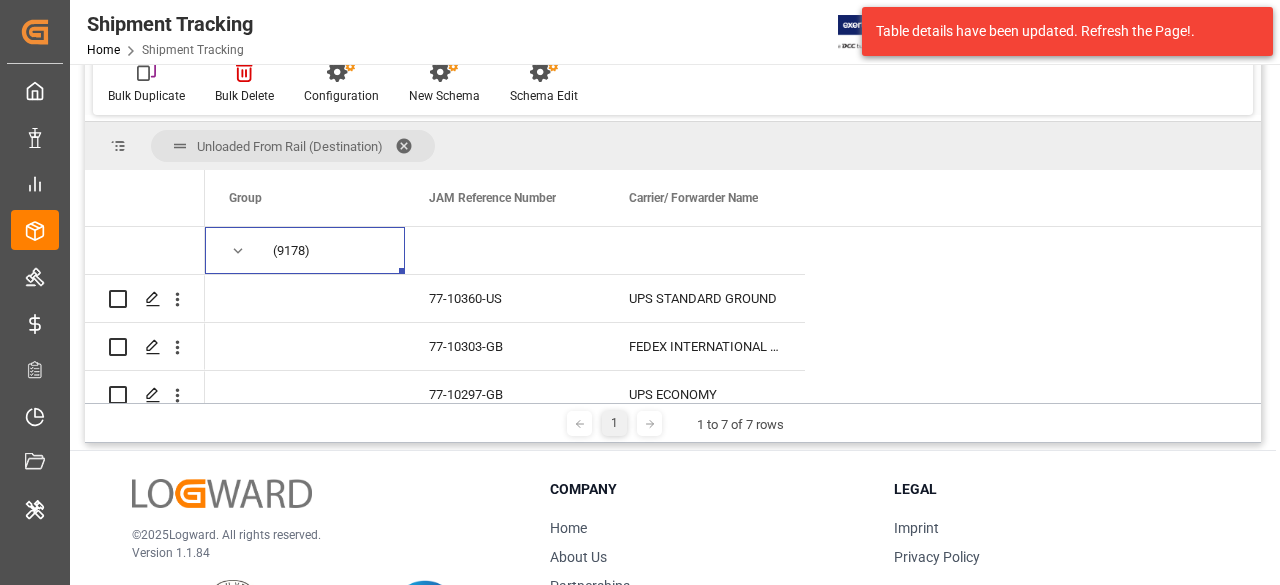 scroll, scrollTop: 140, scrollLeft: 0, axis: vertical 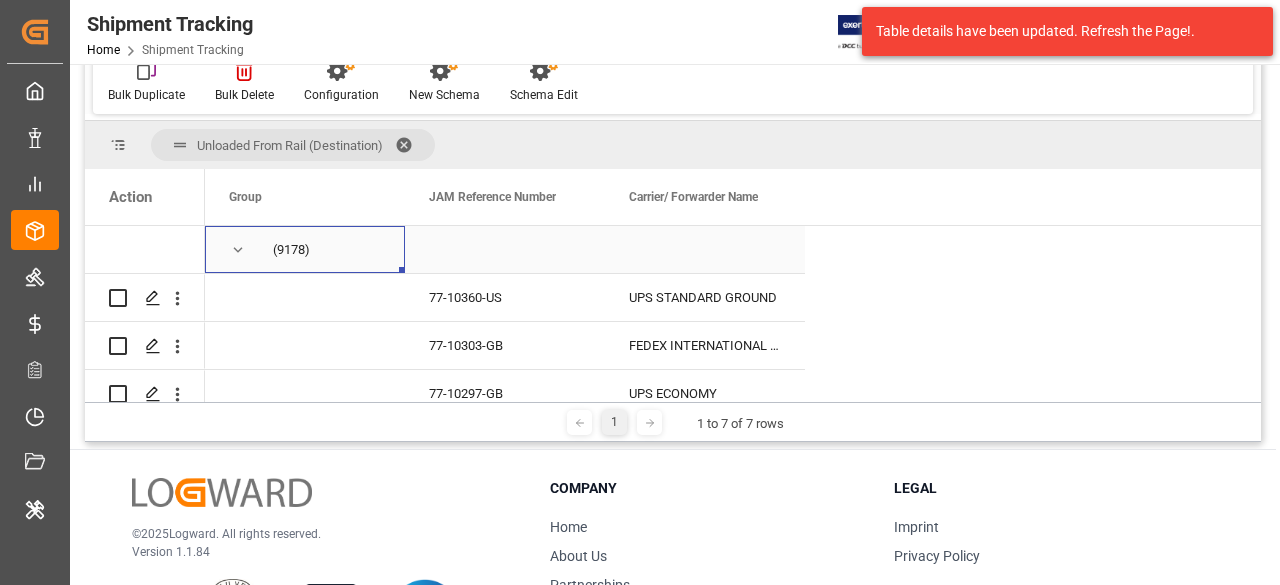 click at bounding box center (238, 250) 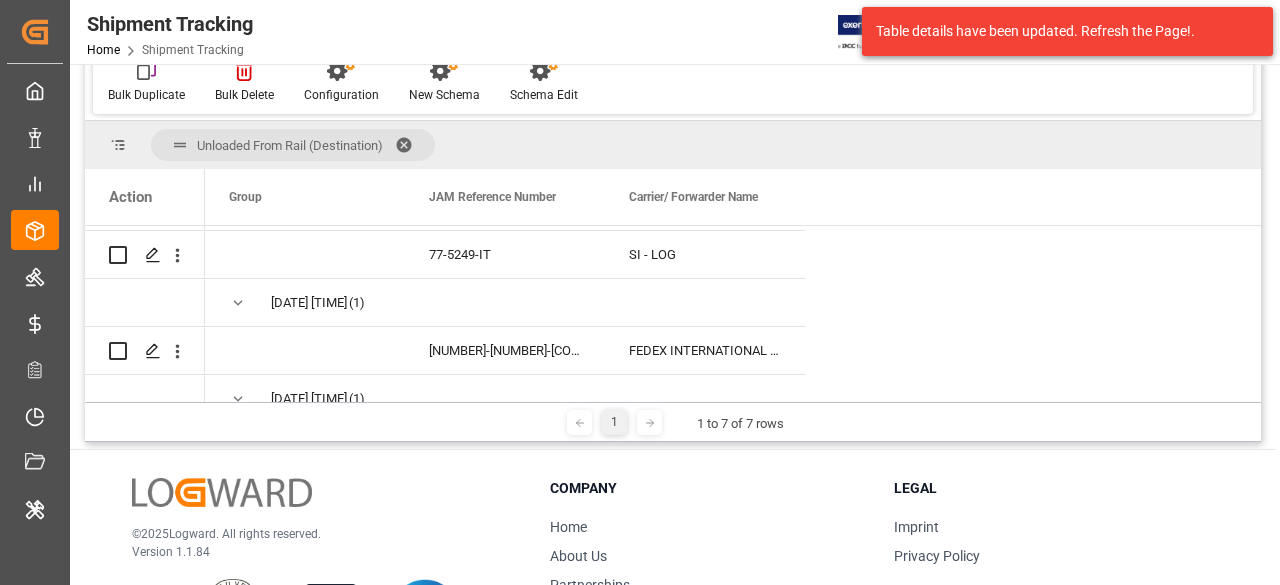 scroll, scrollTop: 502, scrollLeft: 0, axis: vertical 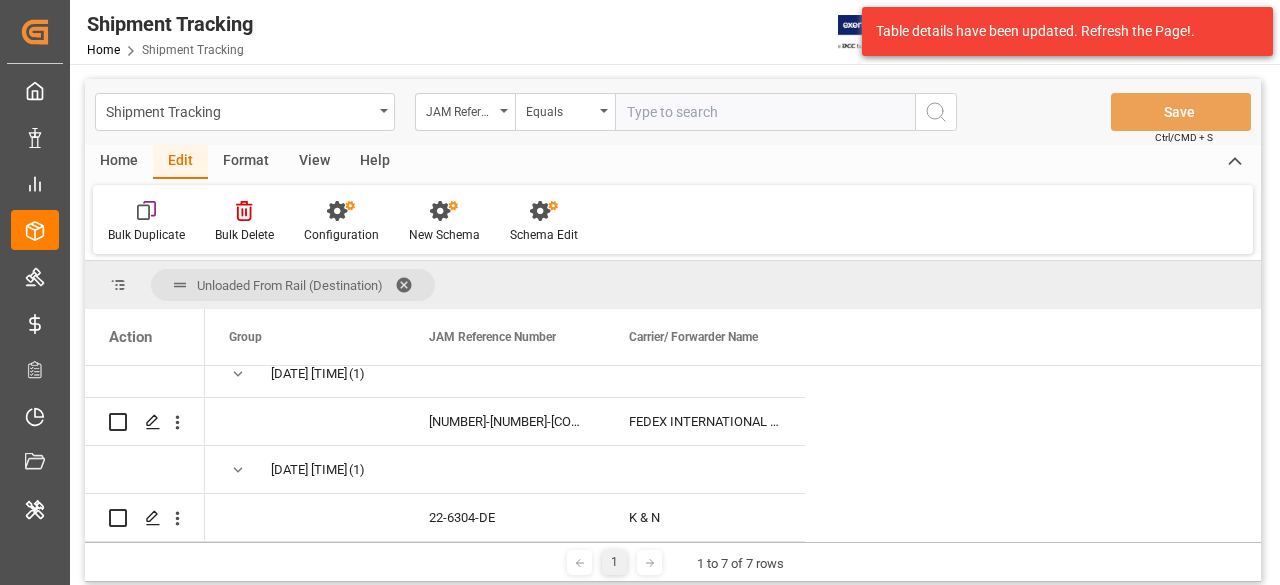 click at bounding box center (411, 285) 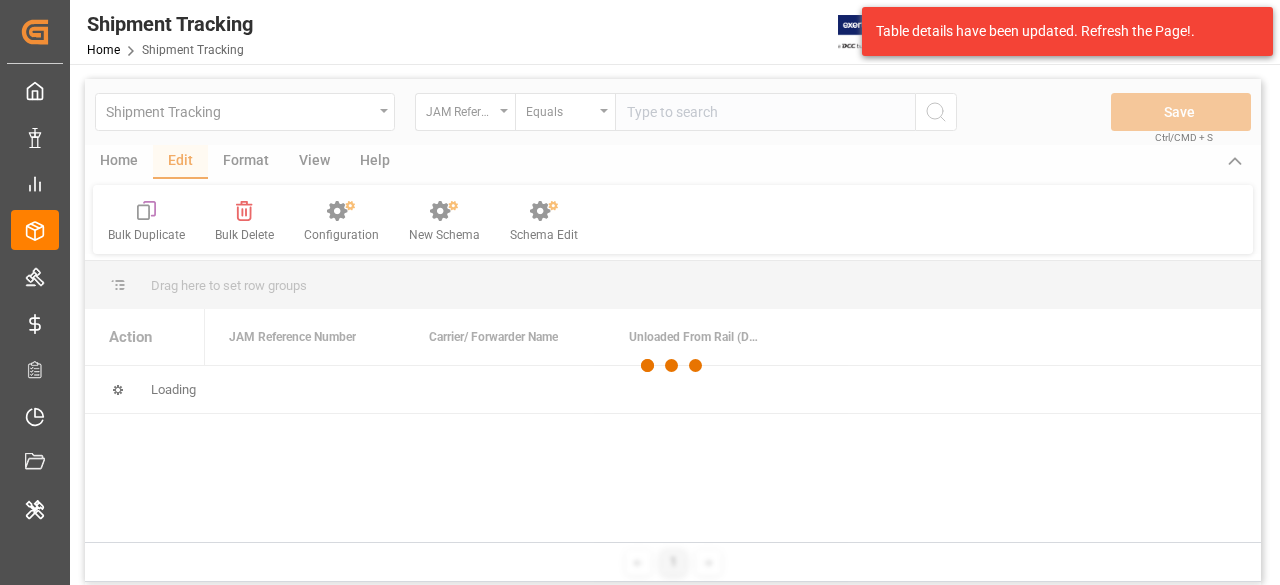 scroll, scrollTop: 0, scrollLeft: 0, axis: both 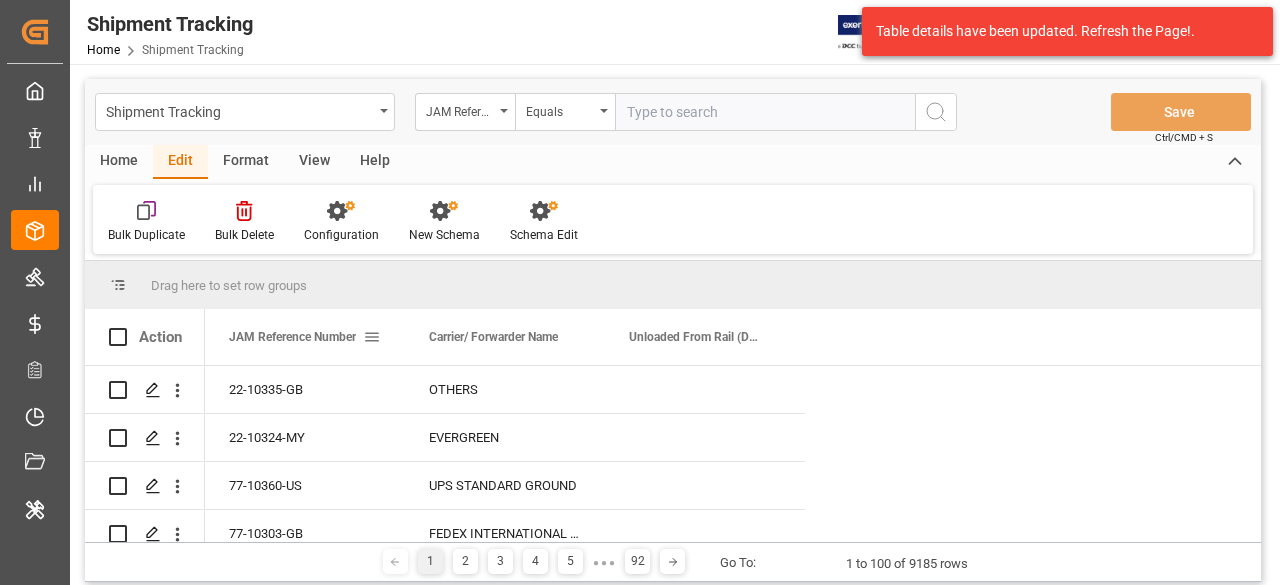 click at bounding box center [372, 337] 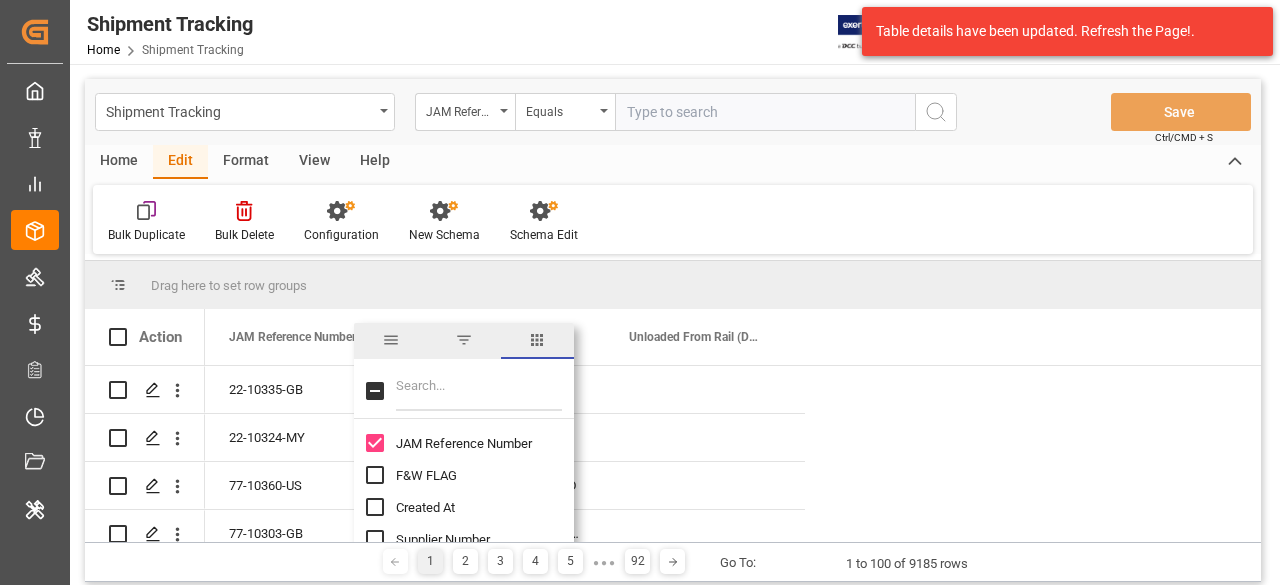 click at bounding box center (375, 391) 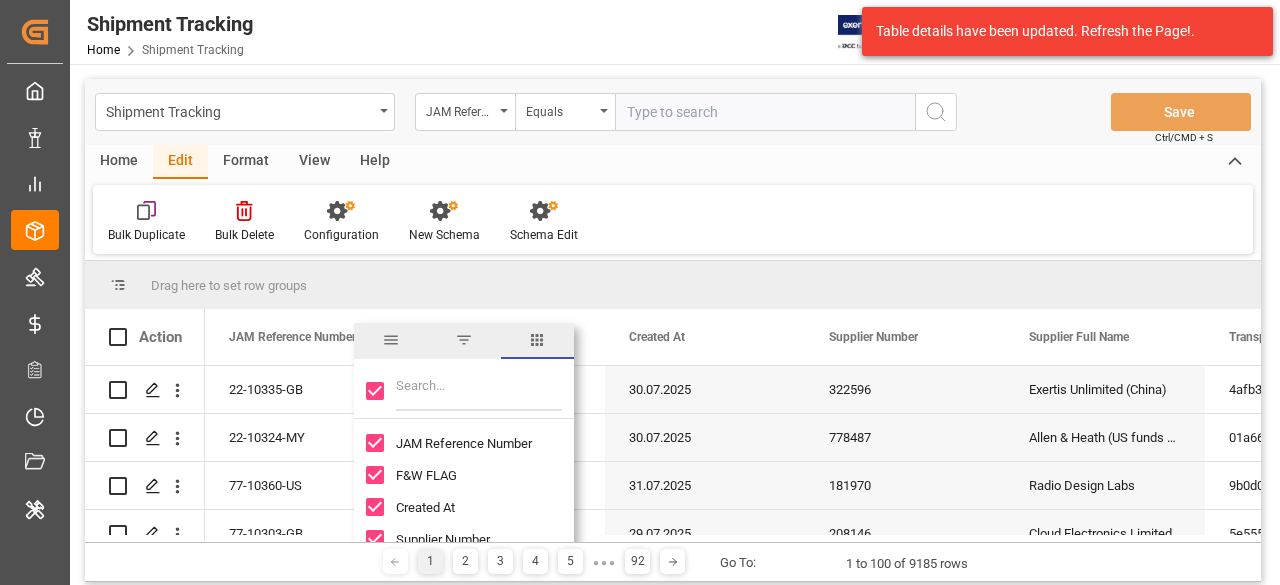 click at bounding box center (375, 391) 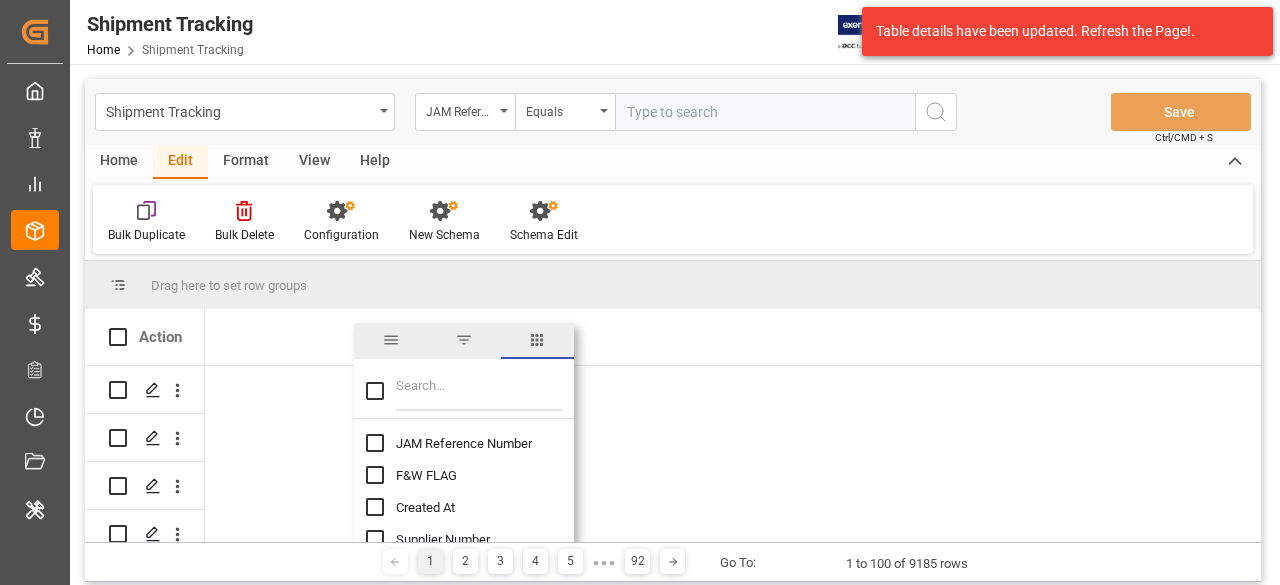 click at bounding box center [479, 391] 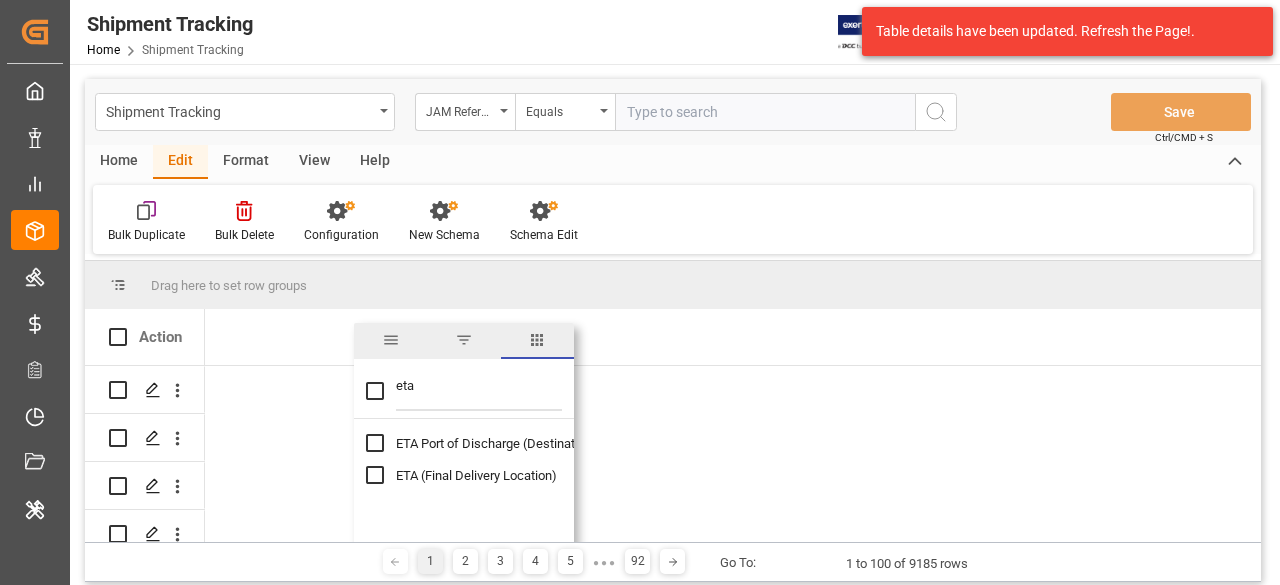 type on "eta" 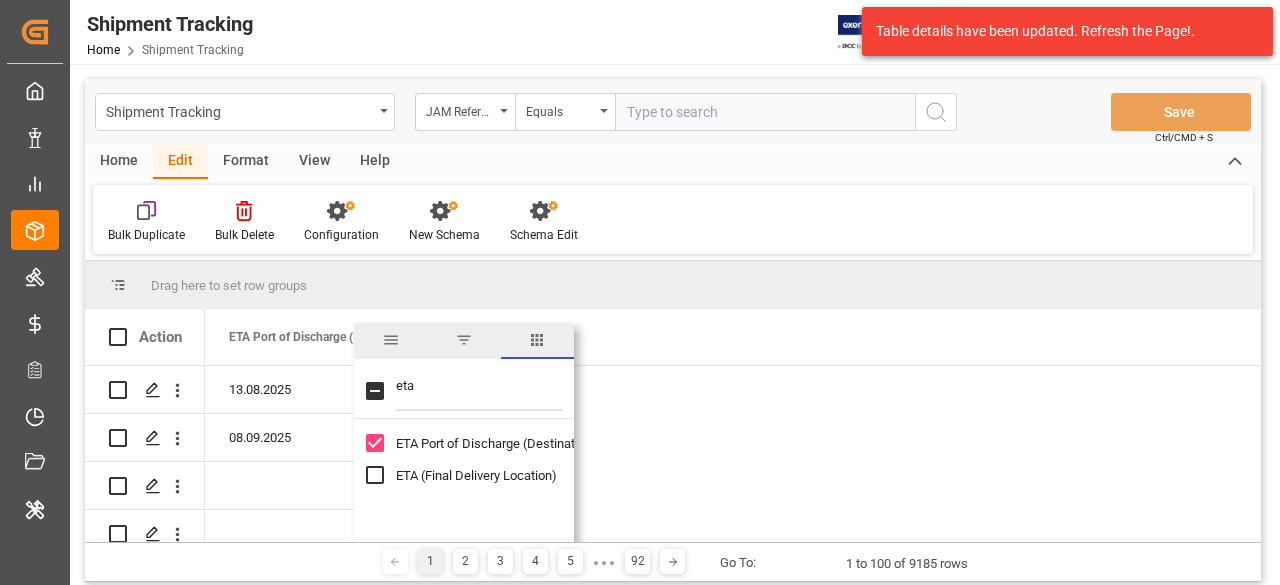 click on "ETA (Final Delivery Location)" at bounding box center [476, 475] 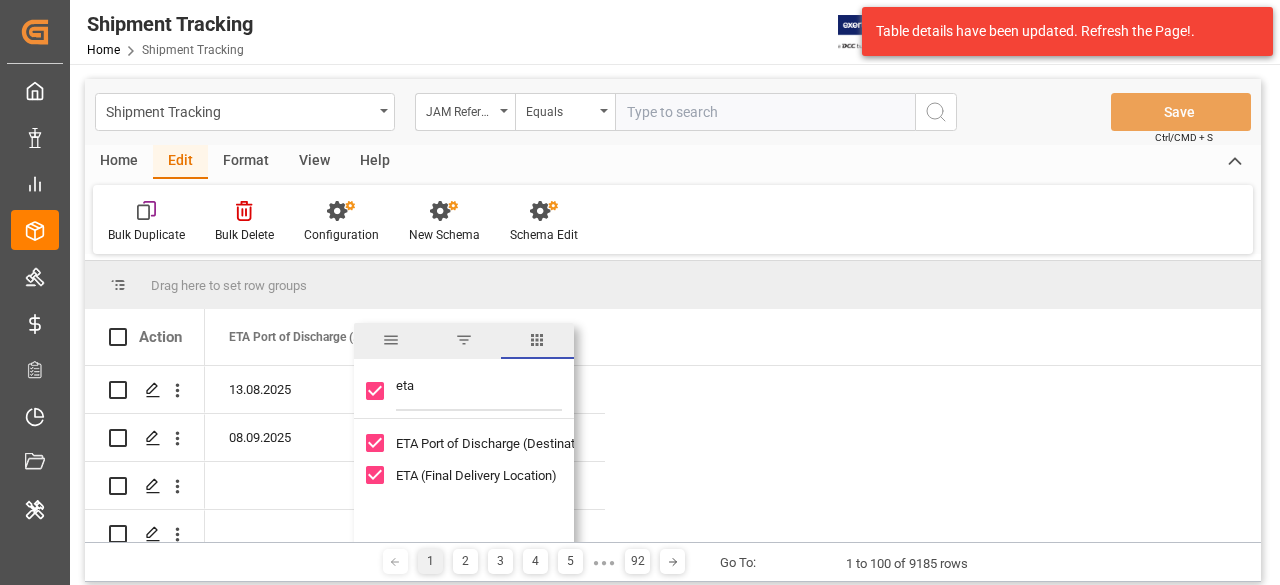 click on "eta" at bounding box center [479, 391] 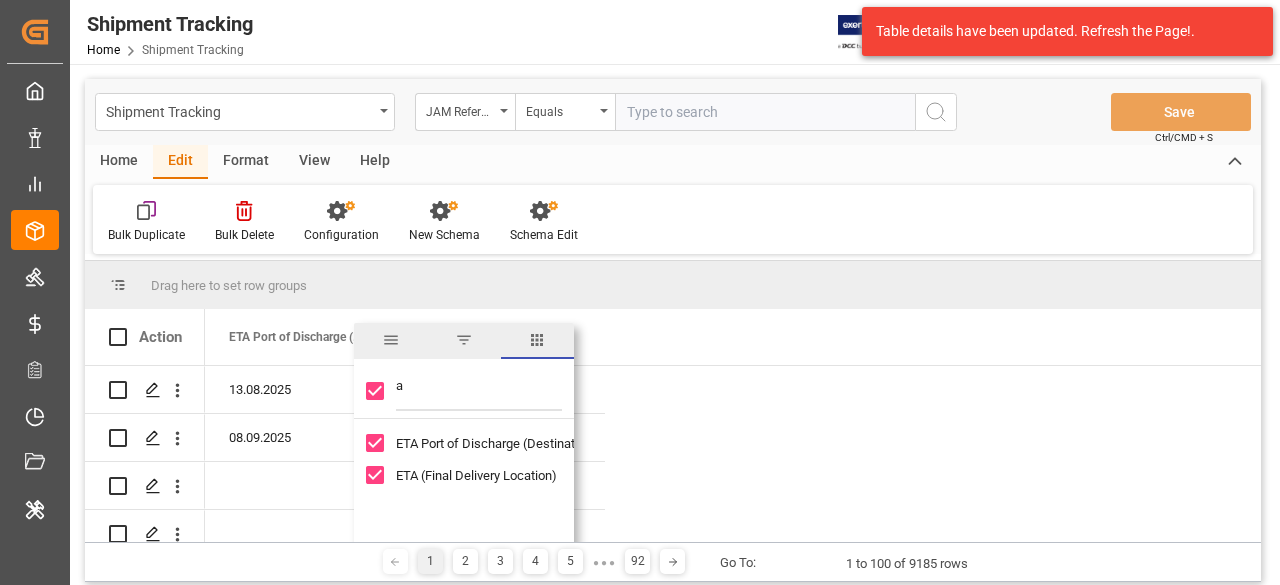 checkbox on "false" 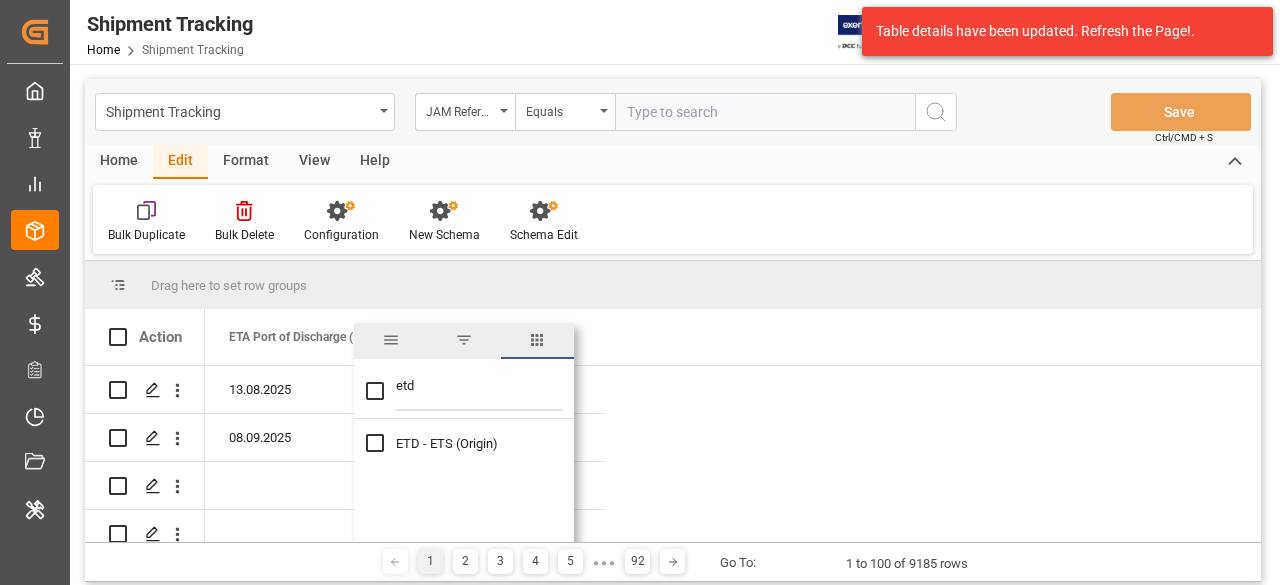 type on "etd" 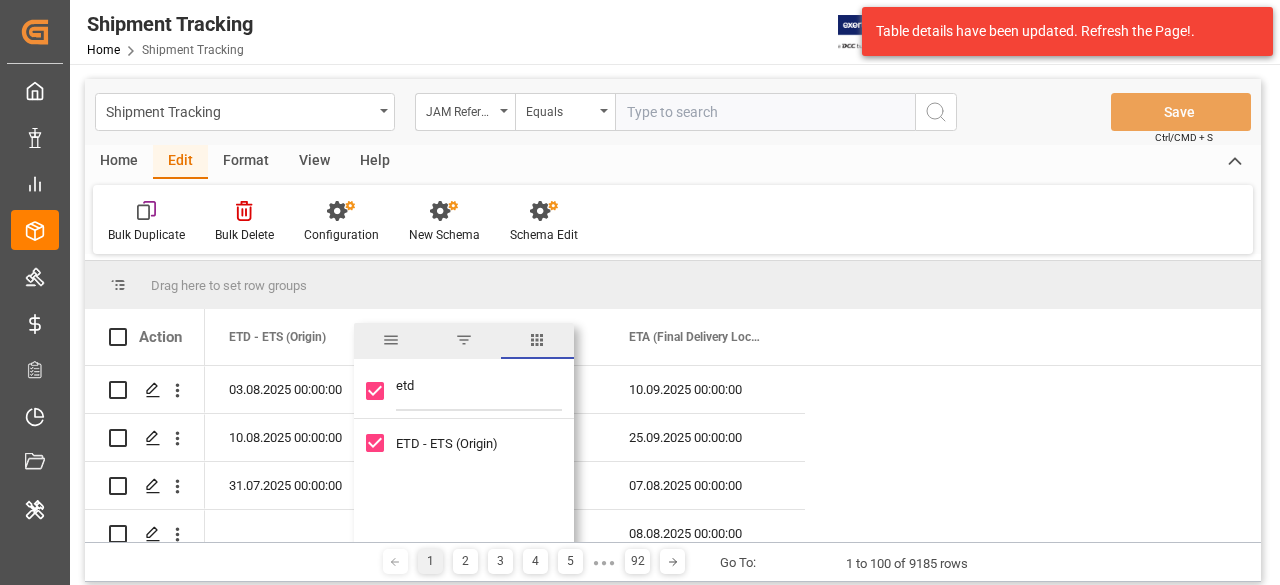 click on "etd" at bounding box center (479, 391) 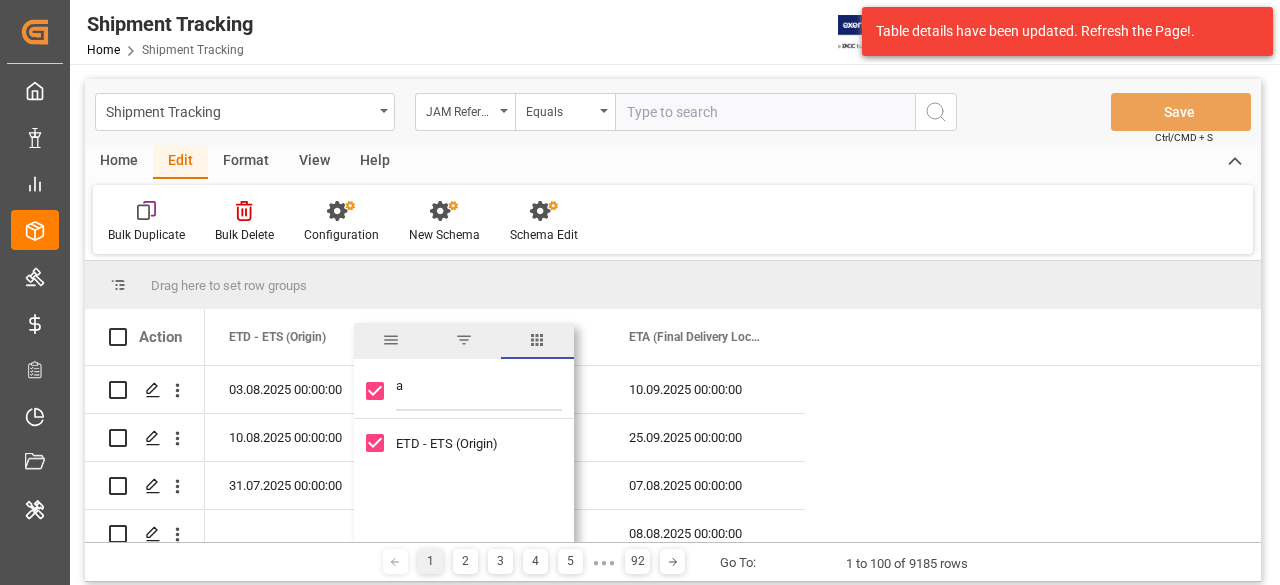 checkbox on "false" 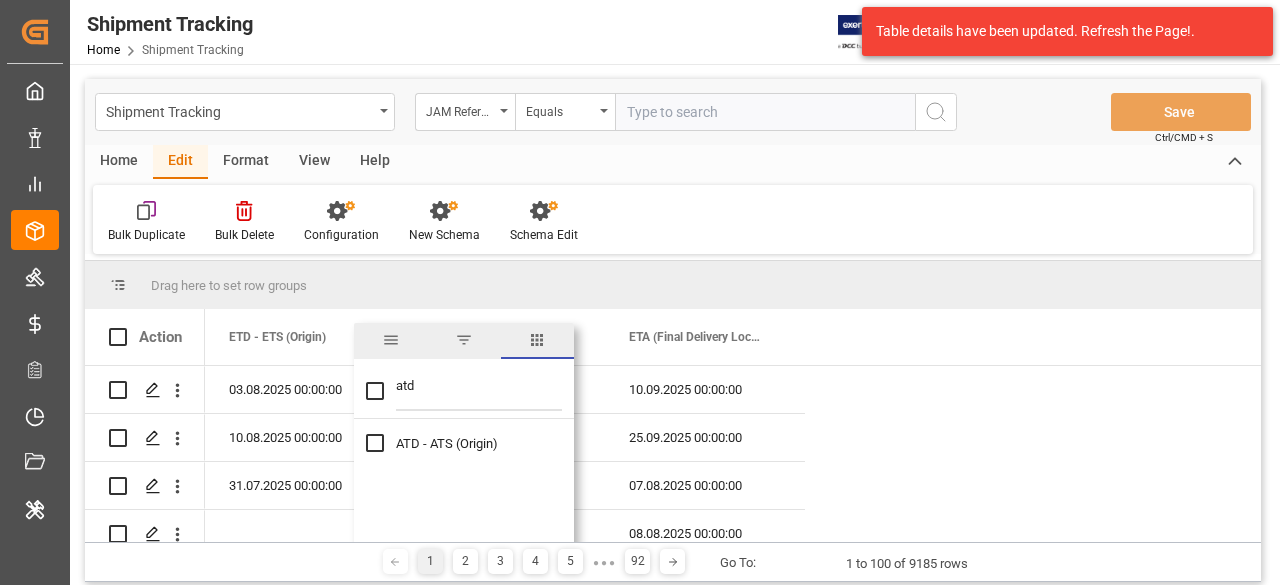 type on "atd" 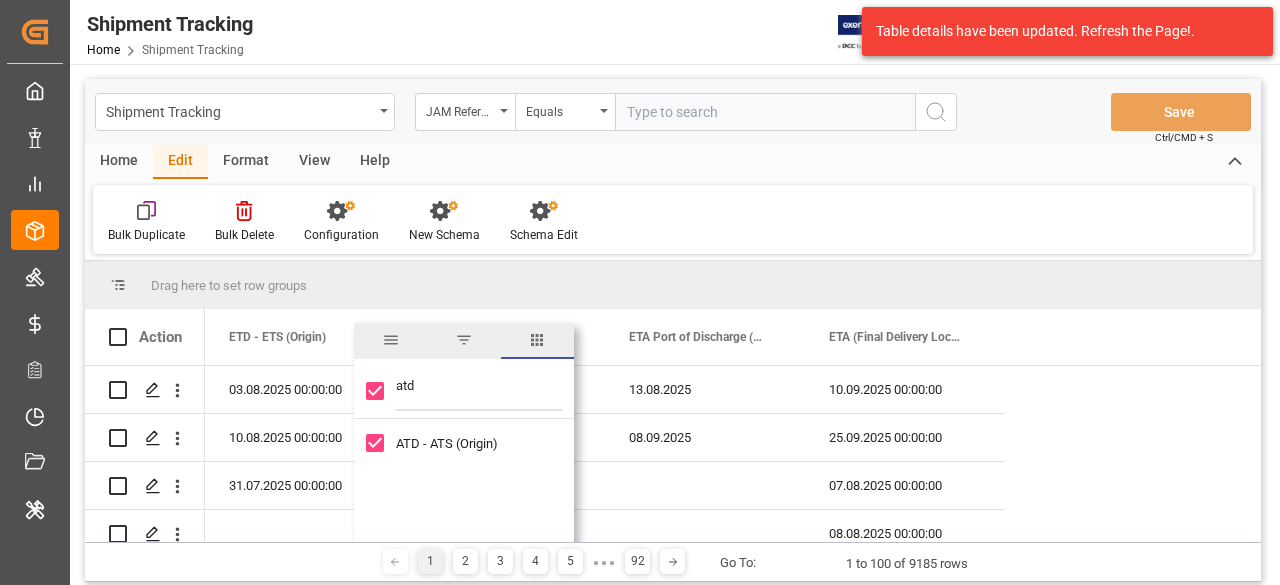 click on "atd" at bounding box center (479, 391) 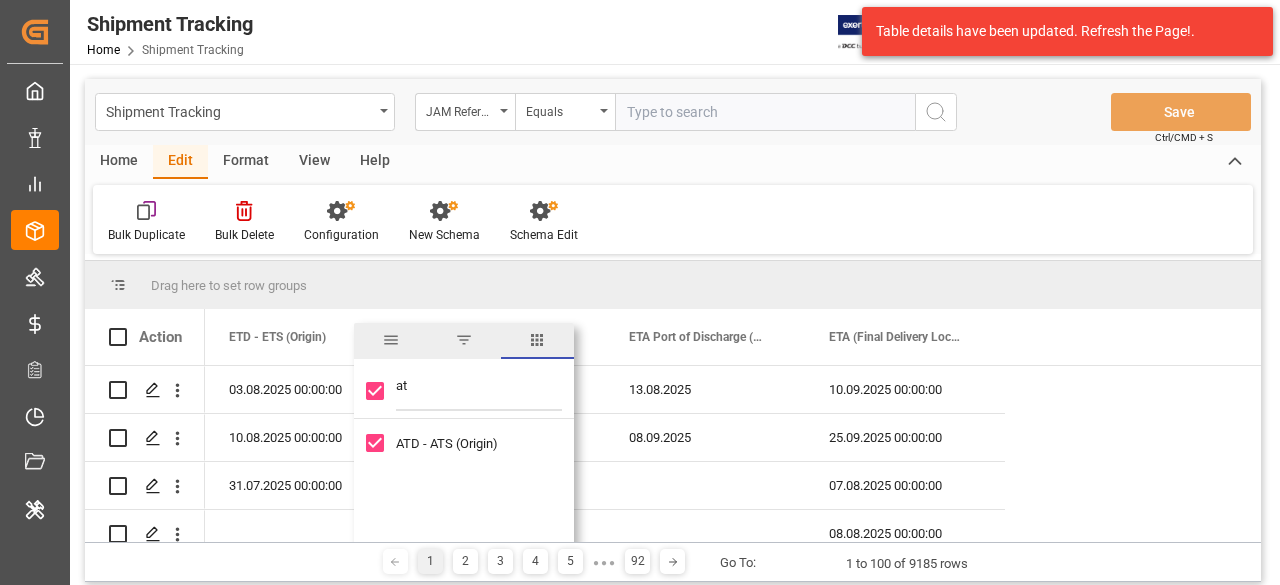 type on "ata" 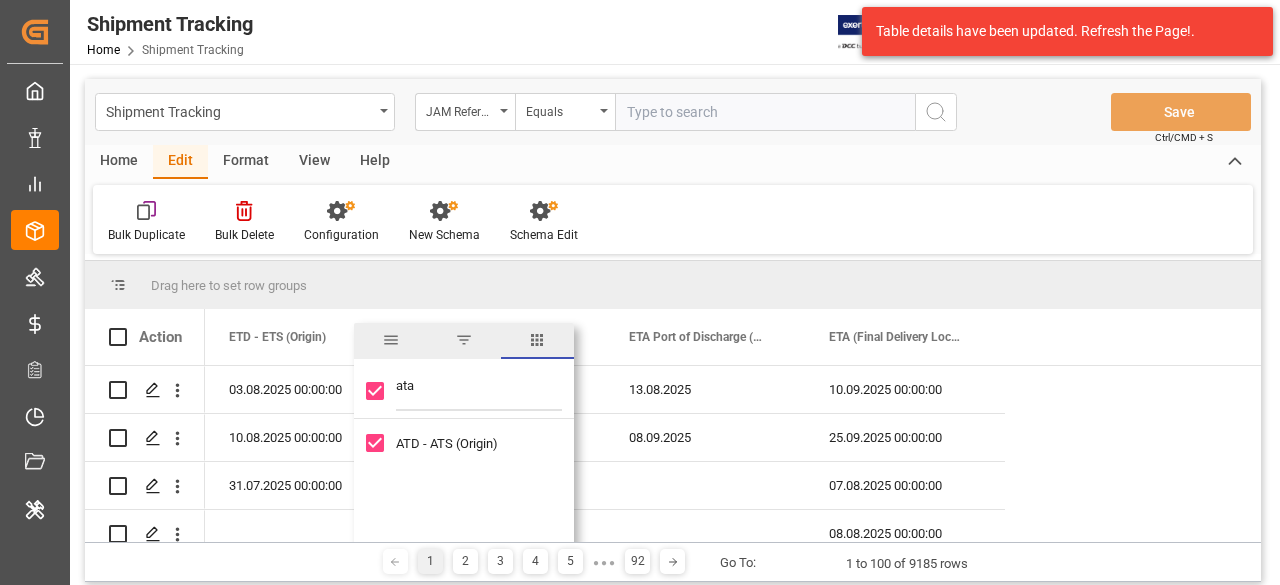 checkbox on "false" 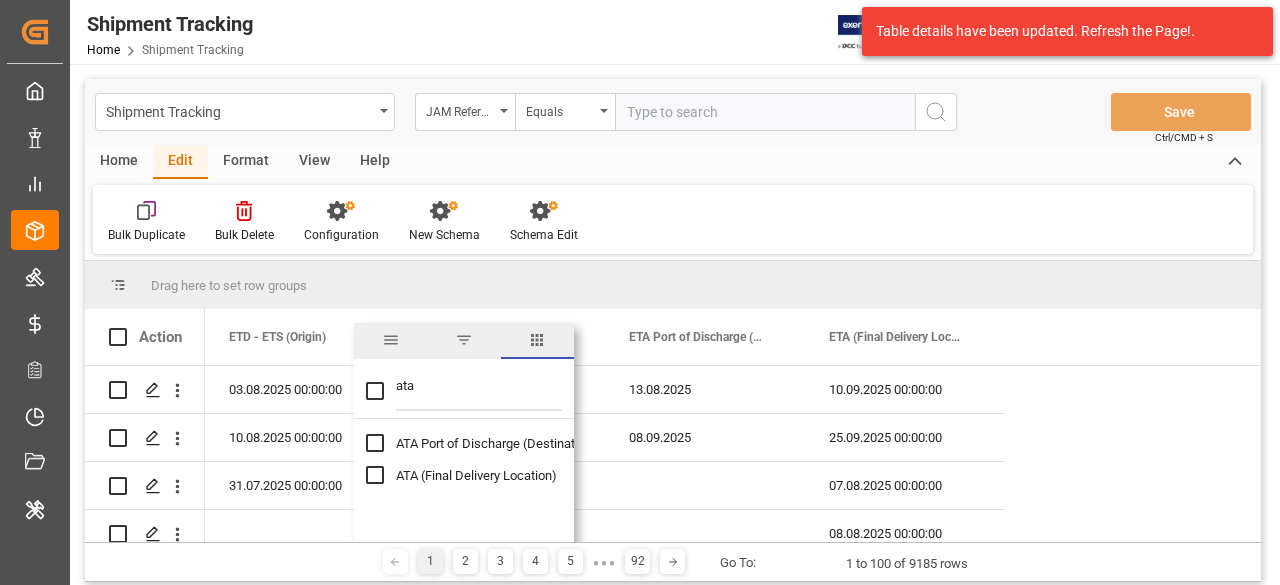 type on "ata" 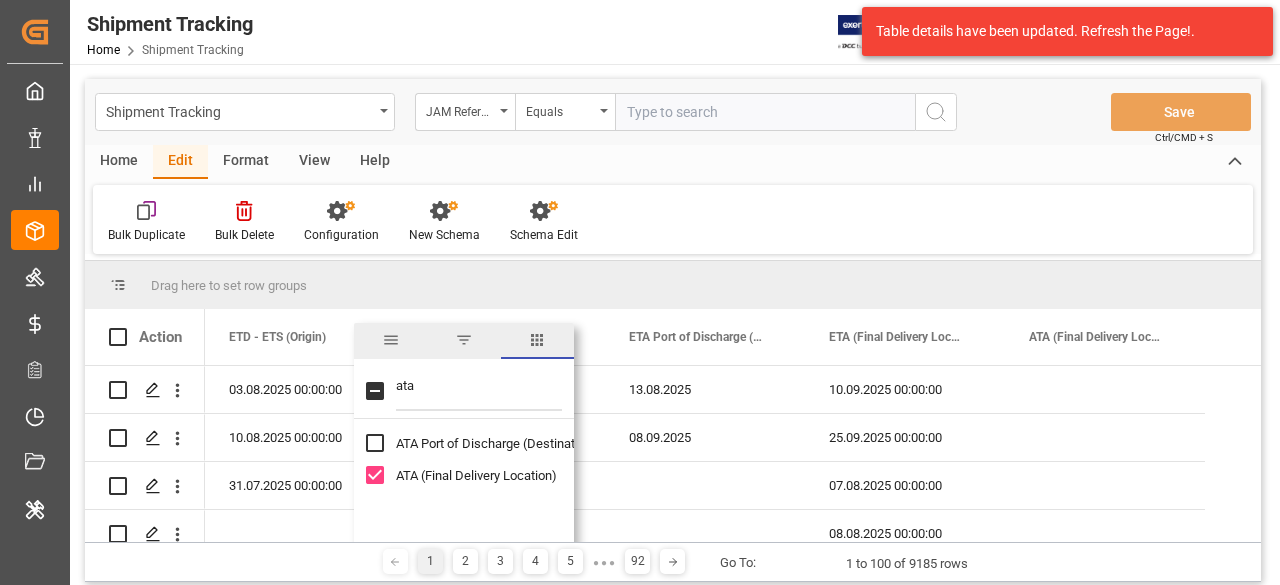 click on "ATA Port of Discharge (Destination)" at bounding box center [496, 443] 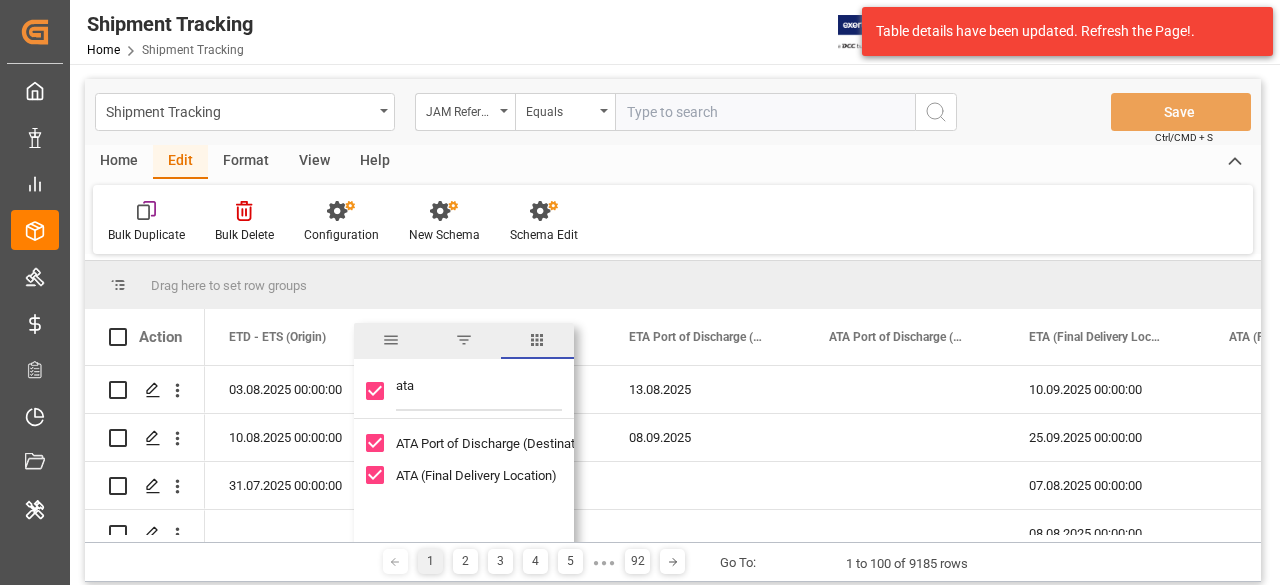 click on "[PRODUCT] [PRODUCT] [PRODUCT] [PRODUCT] [PRODUCT] [PRODUCT] [PRODUCT] [PRODUCT]" at bounding box center (673, 219) 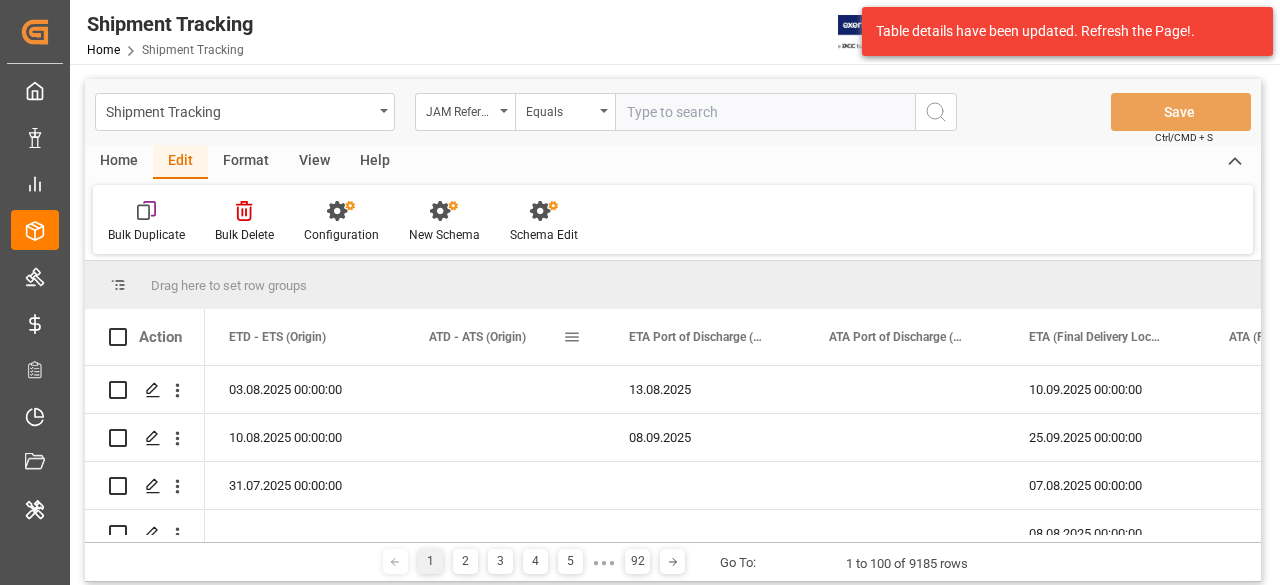 click at bounding box center [572, 337] 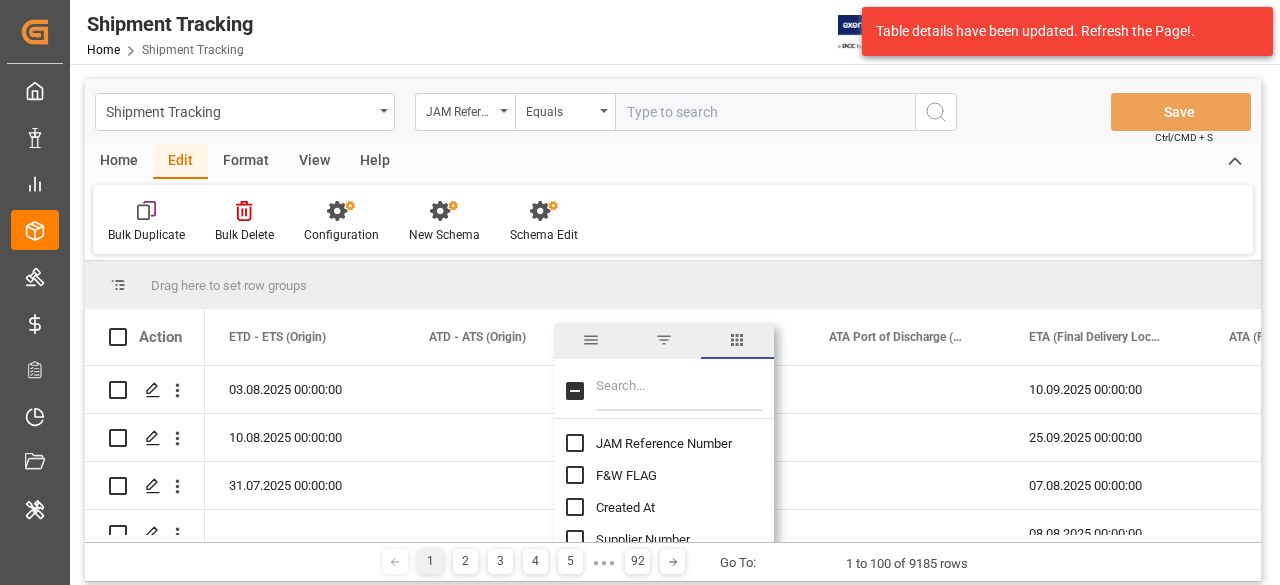click at bounding box center [679, 391] 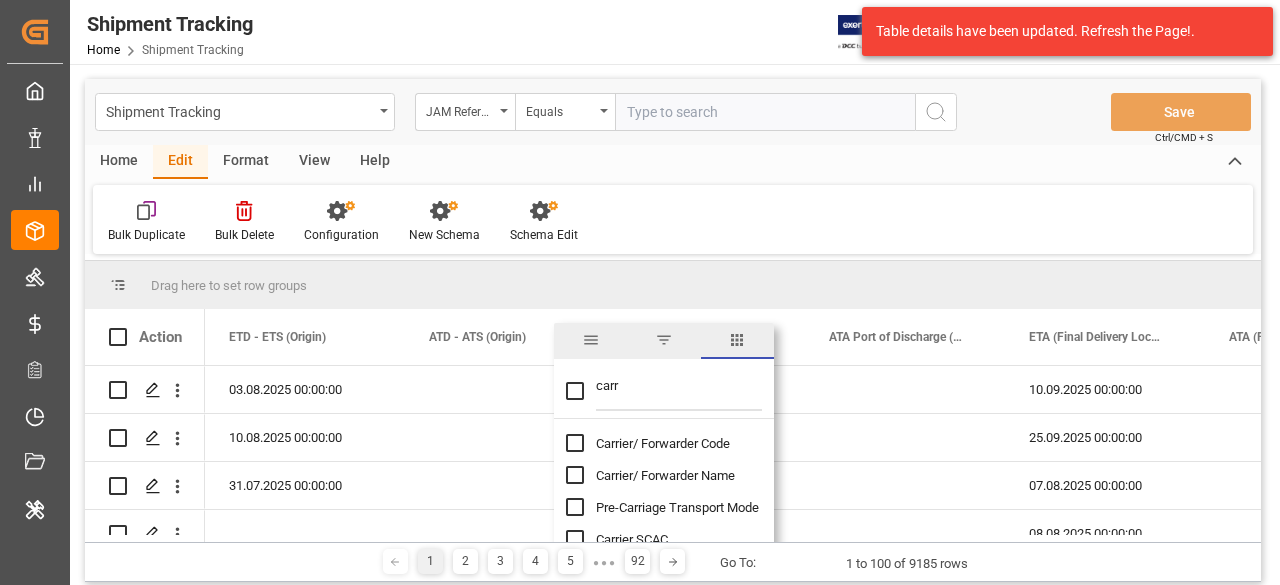 type on "carr" 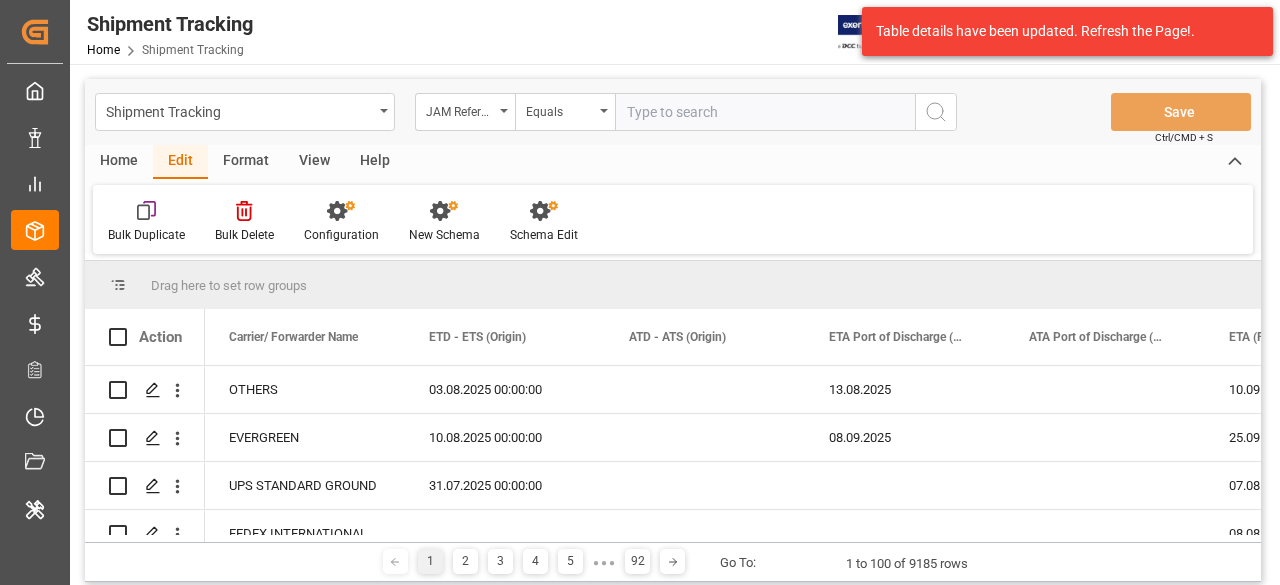 click on "[PRODUCT] [PRODUCT] [PRODUCT] [PRODUCT] [PRODUCT] [PRODUCT] [PRODUCT] [PRODUCT]" at bounding box center (673, 219) 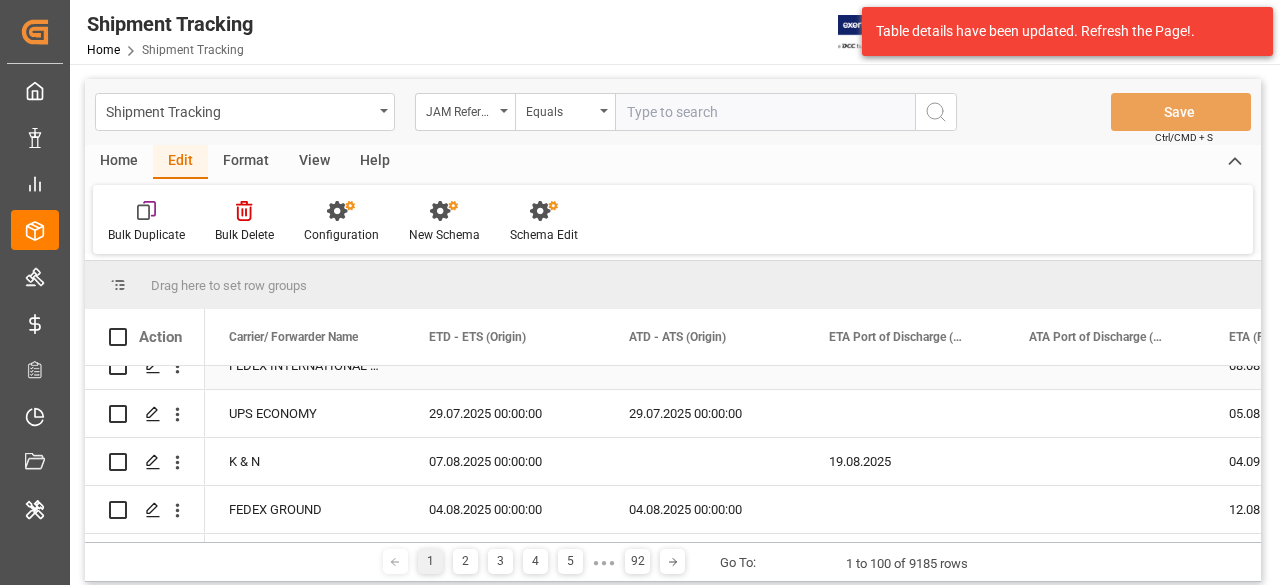 scroll, scrollTop: 200, scrollLeft: 0, axis: vertical 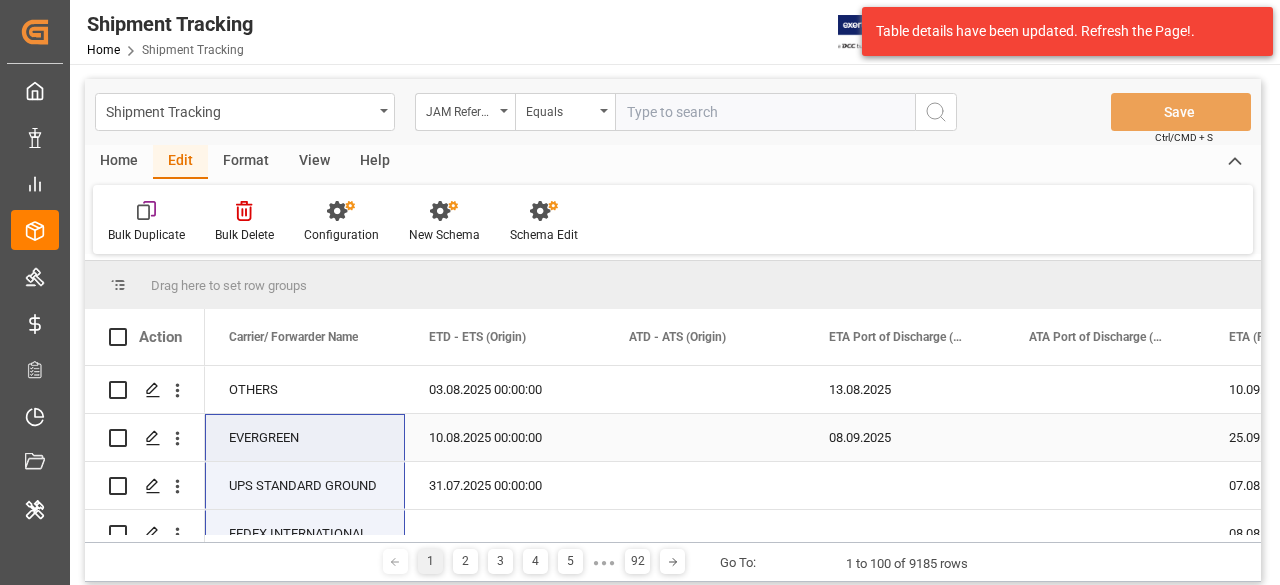 drag, startPoint x: 332, startPoint y: 426, endPoint x: 308, endPoint y: 440, distance: 27.784887 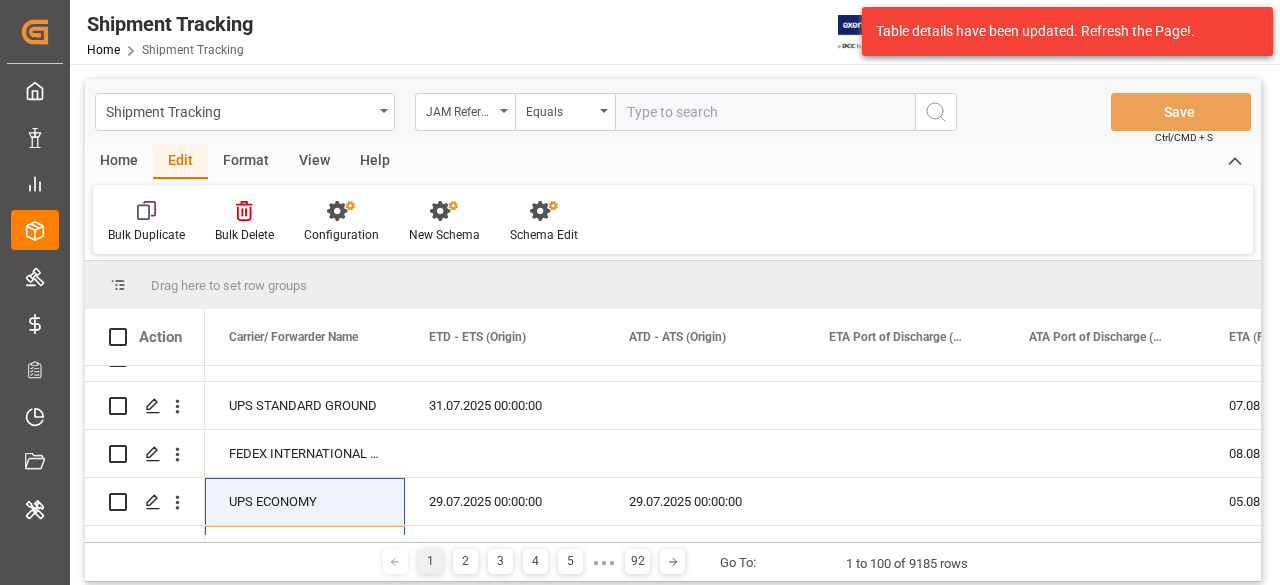 scroll, scrollTop: 0, scrollLeft: 0, axis: both 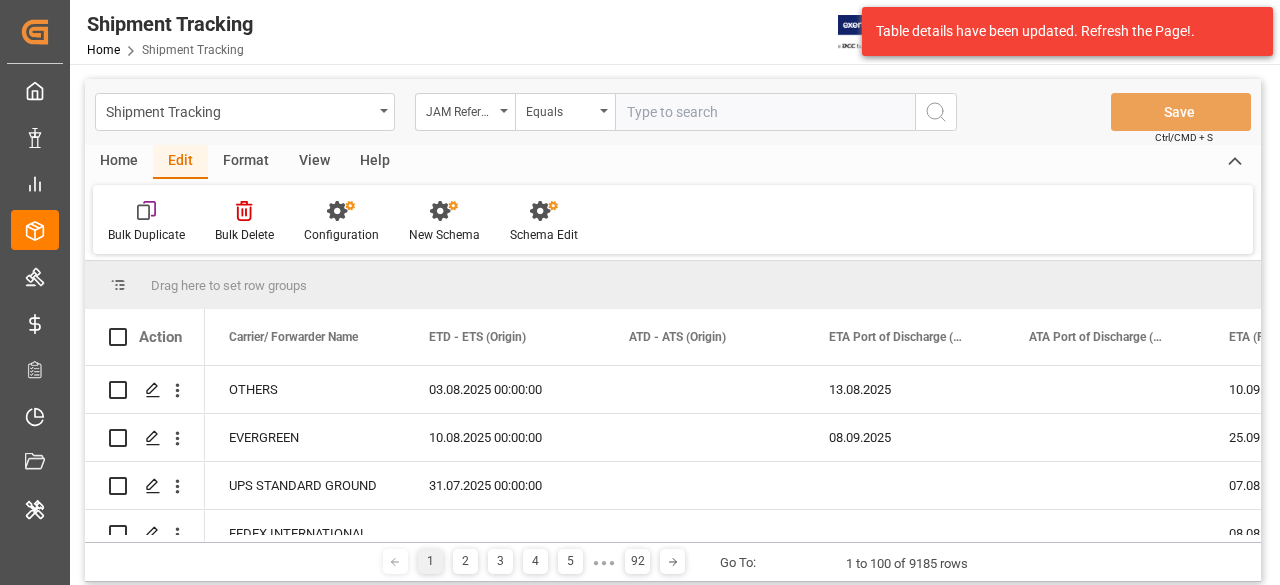 drag, startPoint x: 269, startPoint y: 418, endPoint x: 196, endPoint y: 278, distance: 157.8892 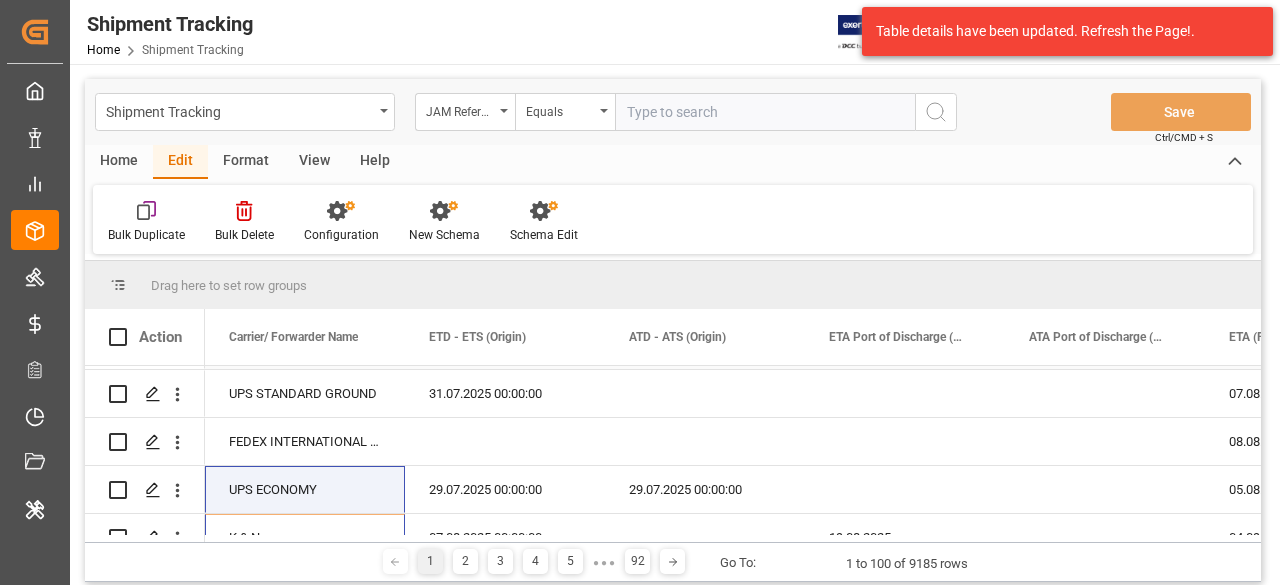 scroll, scrollTop: 200, scrollLeft: 0, axis: vertical 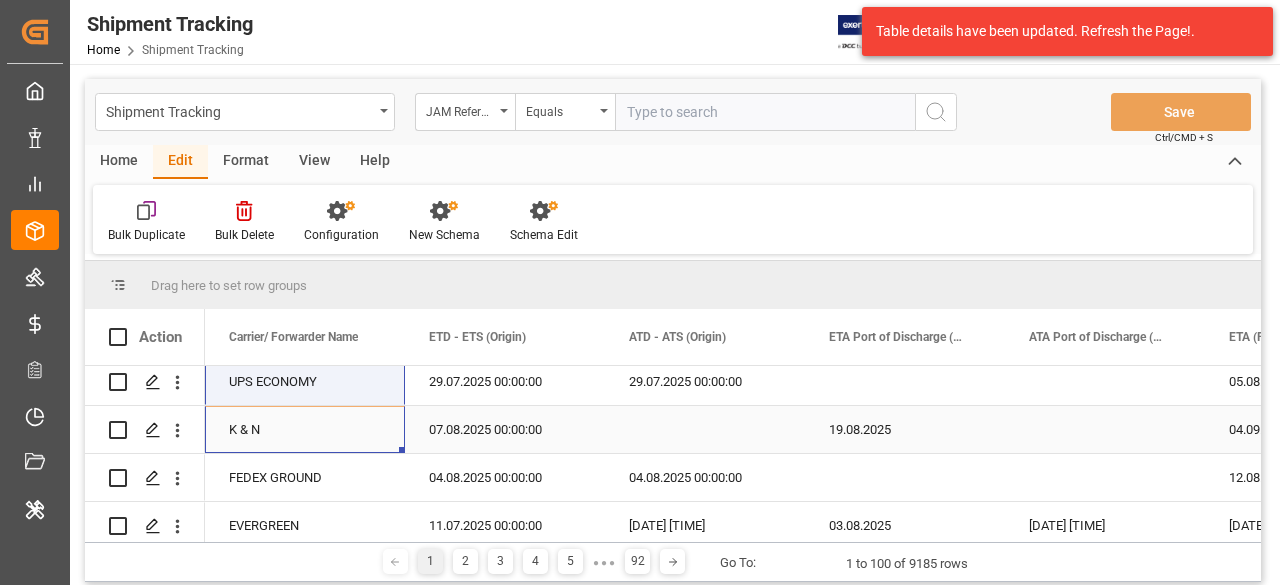 click on "K & N" at bounding box center (305, 429) 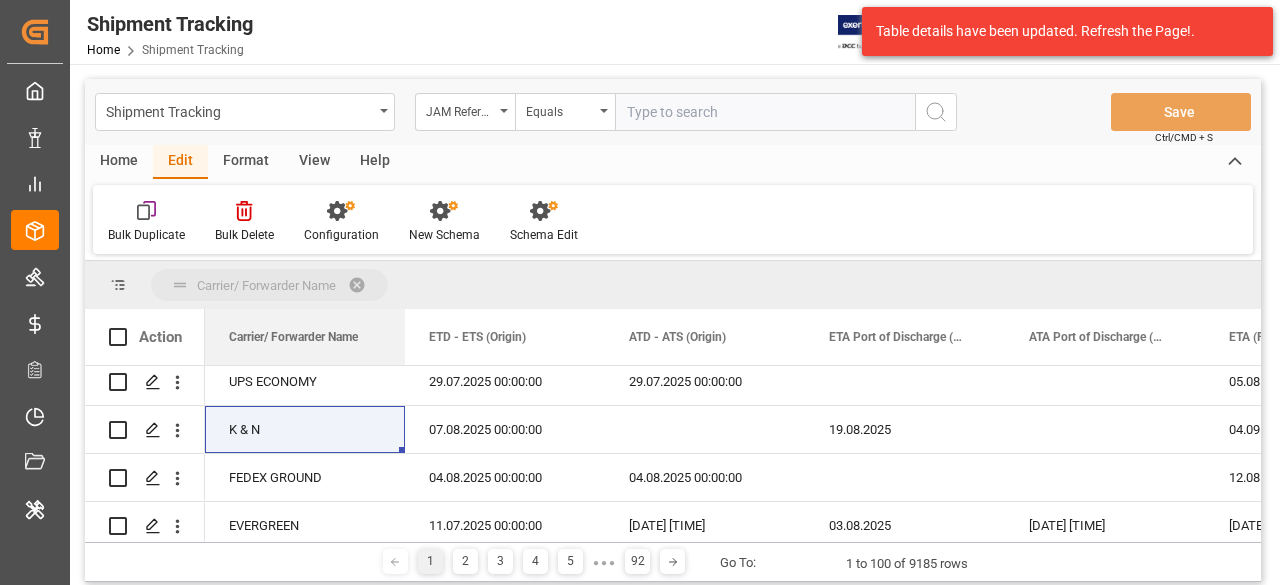 drag, startPoint x: 310, startPoint y: 337, endPoint x: 260, endPoint y: 277, distance: 78.10249 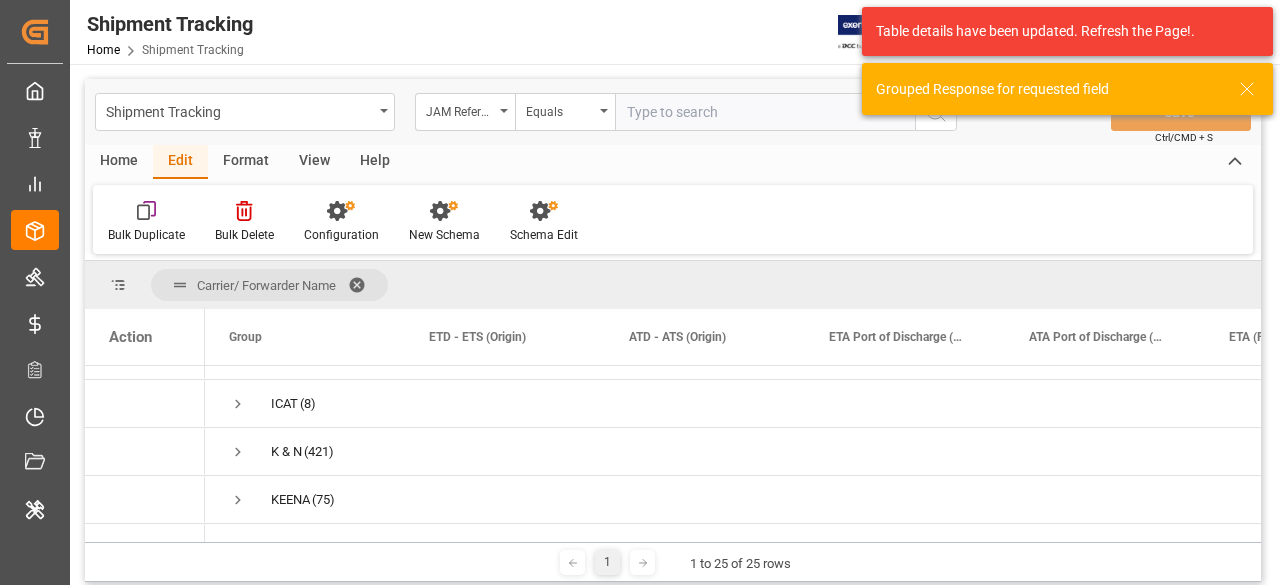 scroll, scrollTop: 800, scrollLeft: 0, axis: vertical 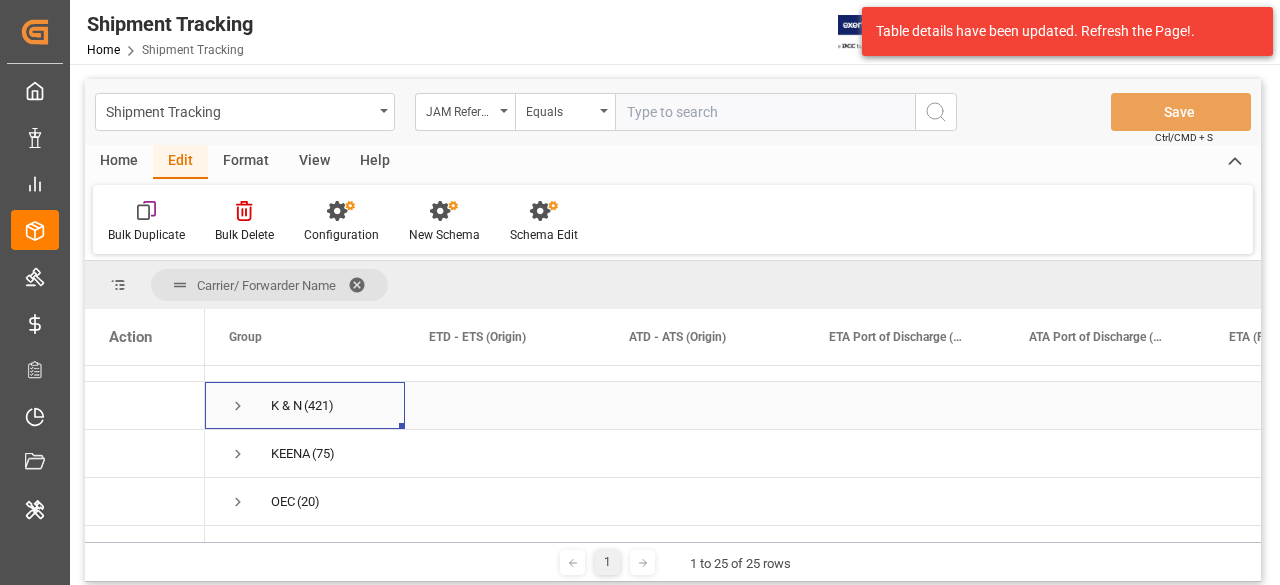 click at bounding box center (238, 406) 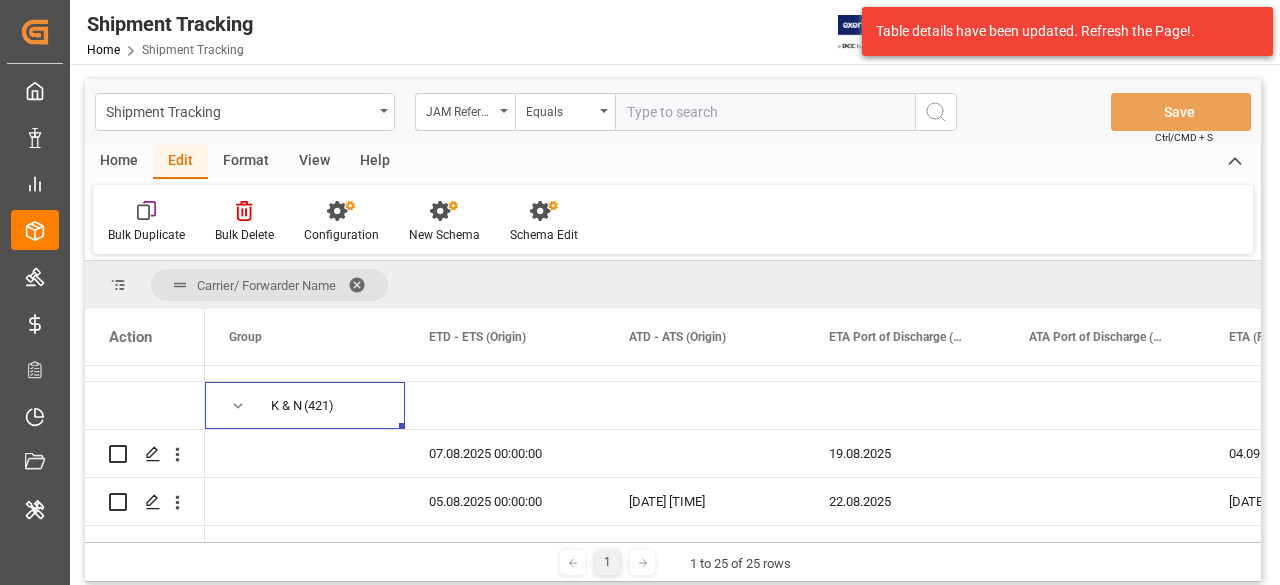 scroll, scrollTop: 0, scrollLeft: 34, axis: horizontal 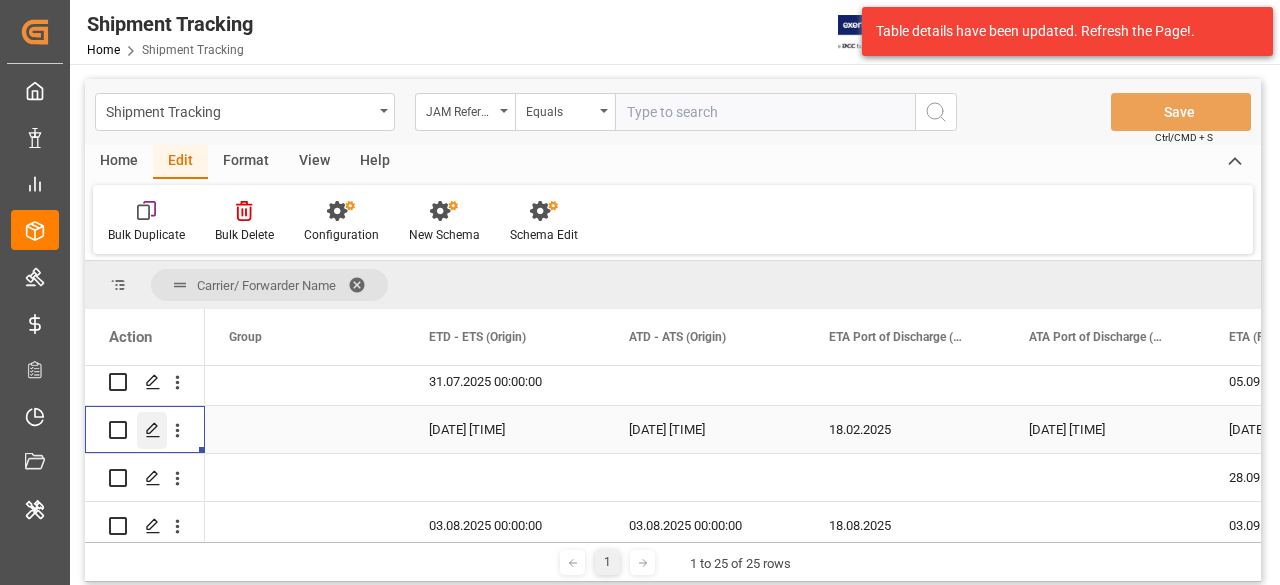click 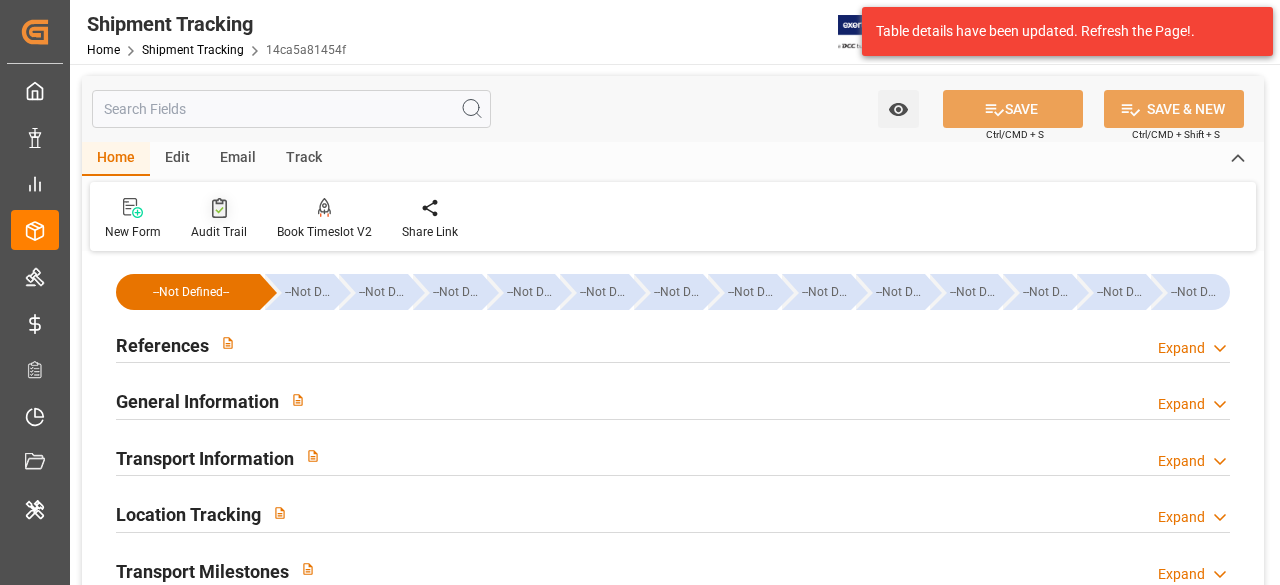 click on "Audit Trail" at bounding box center (219, 219) 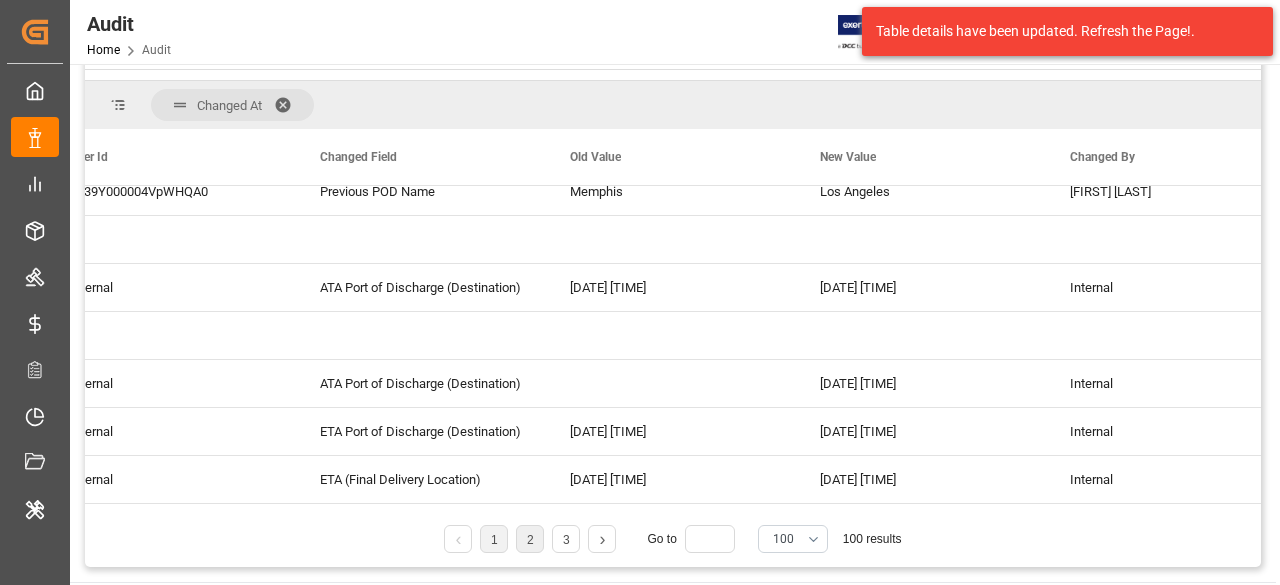 click on "2" at bounding box center (530, 539) 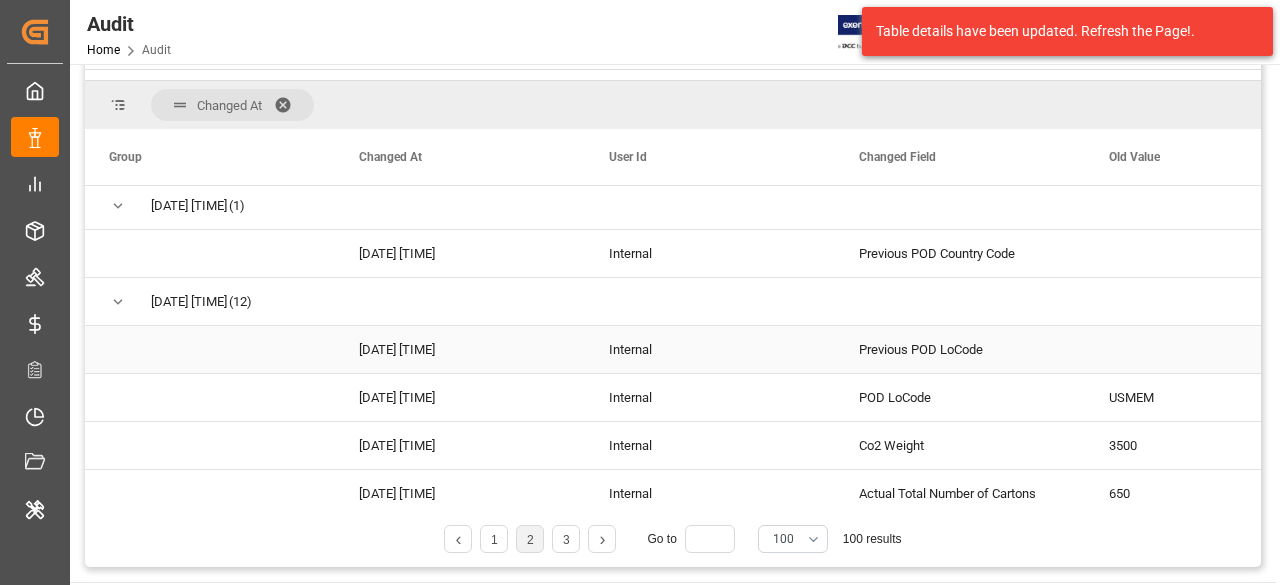 scroll, scrollTop: 300, scrollLeft: 0, axis: vertical 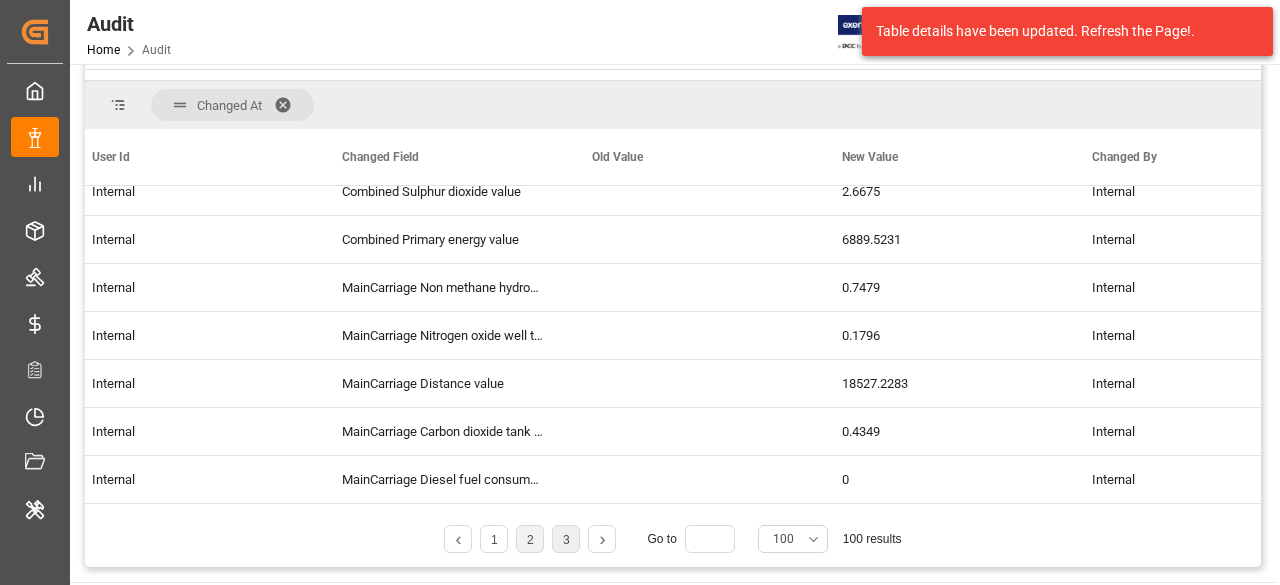 click on "3" at bounding box center [566, 540] 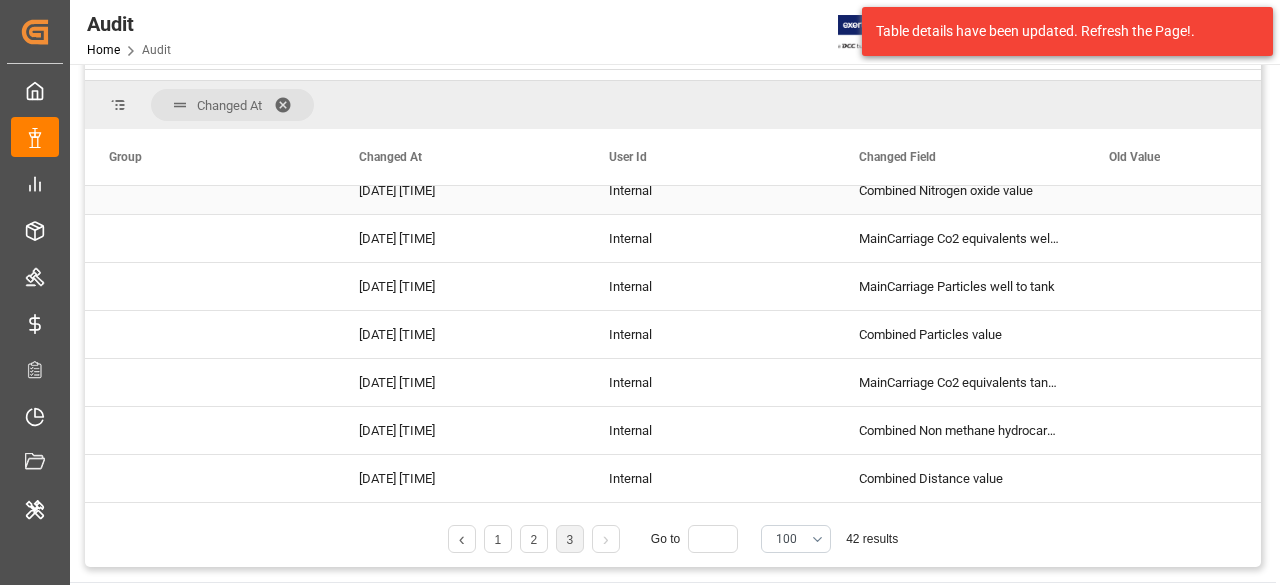 scroll, scrollTop: 200, scrollLeft: 0, axis: vertical 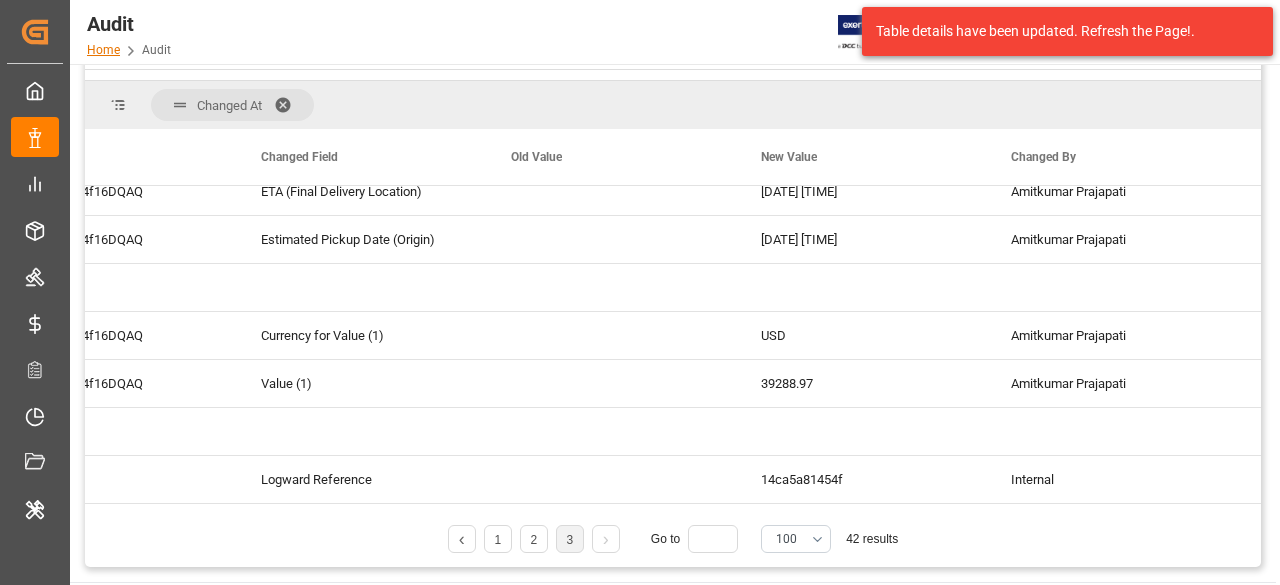 click on "Home" at bounding box center (103, 50) 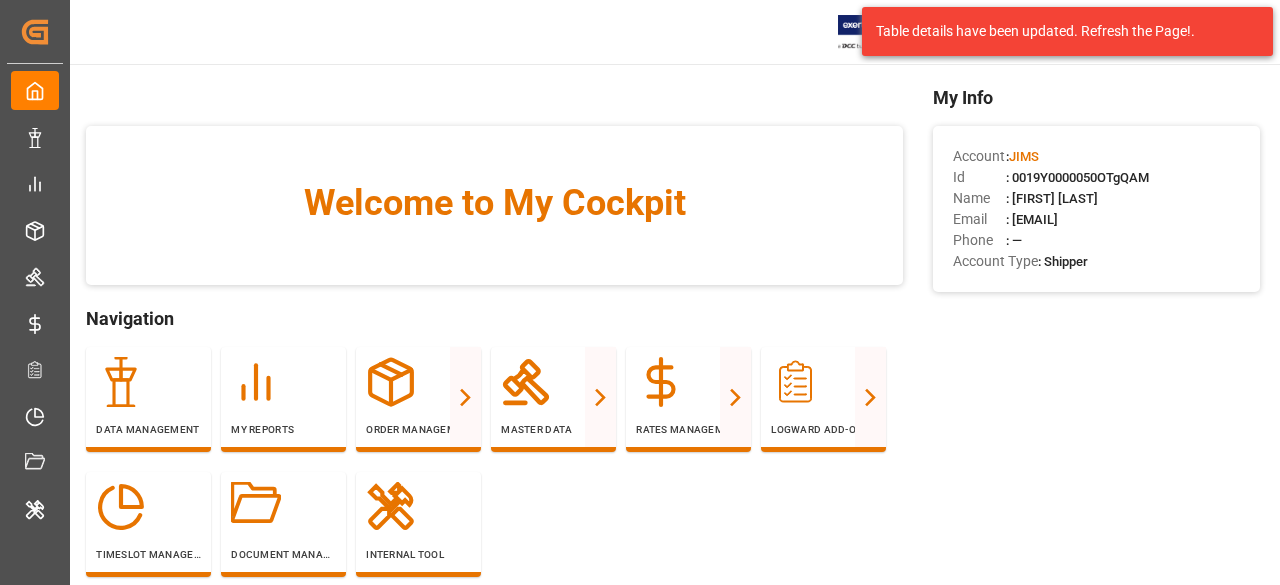click on "Welcome to My Cockpit Navigation Data Management My Reports Order Management Purchase Orders PO Line Items Transport Order Booking Shipment Tracking TO Non Conformance Master Data Vendor Master SKU Master Stakeholders Accounting Carrier & FFs Mode of Transport Routing Guide Address JAM Address Vendors SLI Payment Terms Rates Management FCL Pre Carriage FCL Main Carriage FCL On Carriage LCL Pre Carriage LCL Main Carriage LCL On Carriage Surcharges Logward Add-ons Trace CO2e Calculator Schedules Country Risk Management Timeslot Management V2 Document Management Internal Tool" at bounding box center [494, 360] 